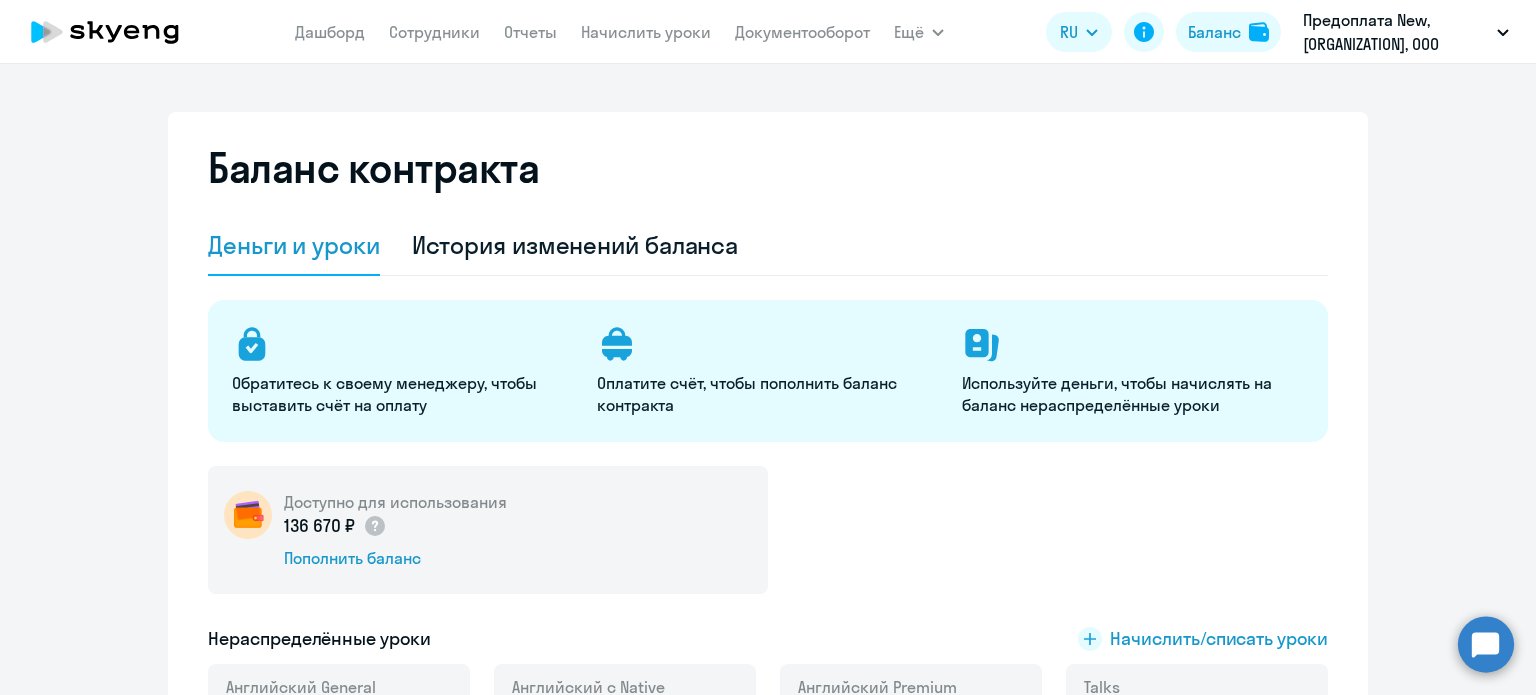 scroll, scrollTop: 0, scrollLeft: 0, axis: both 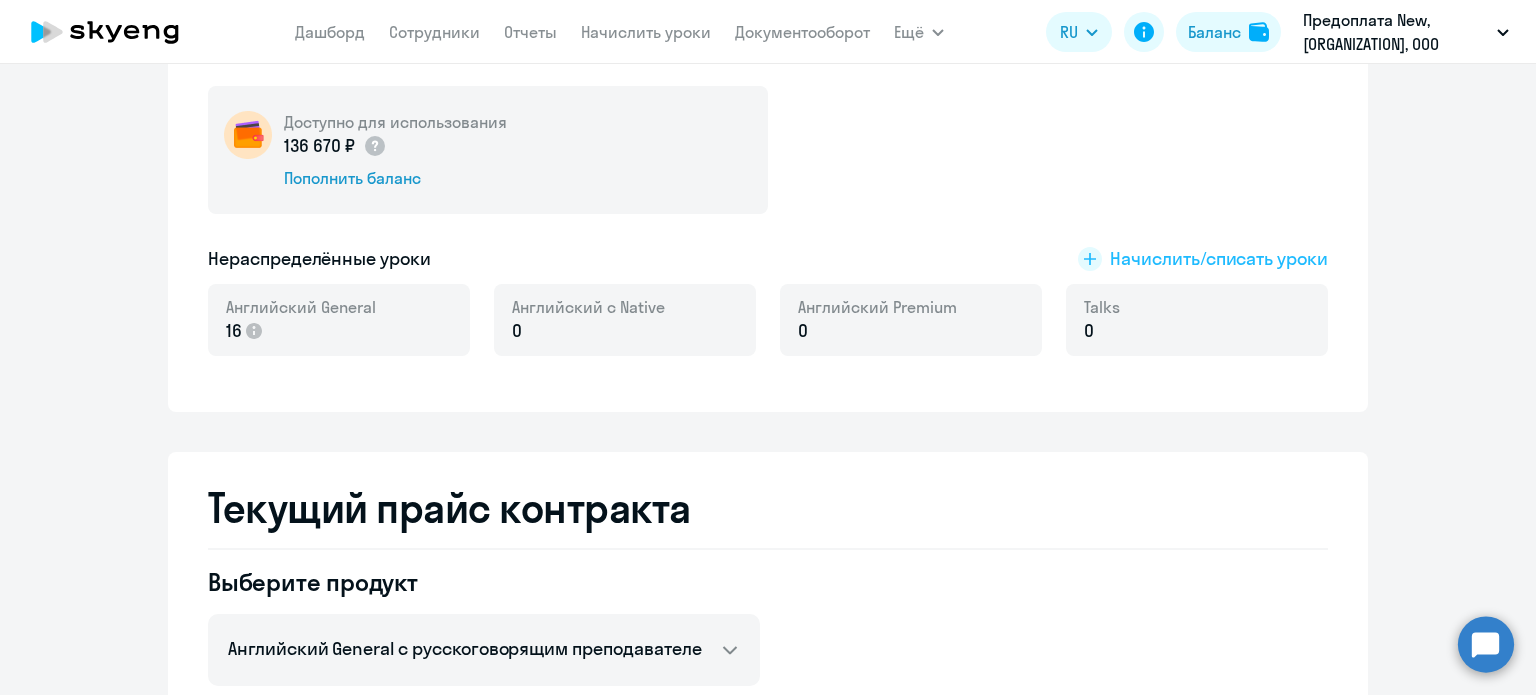 click on "Начислить/списать уроки" at bounding box center (1219, 259) 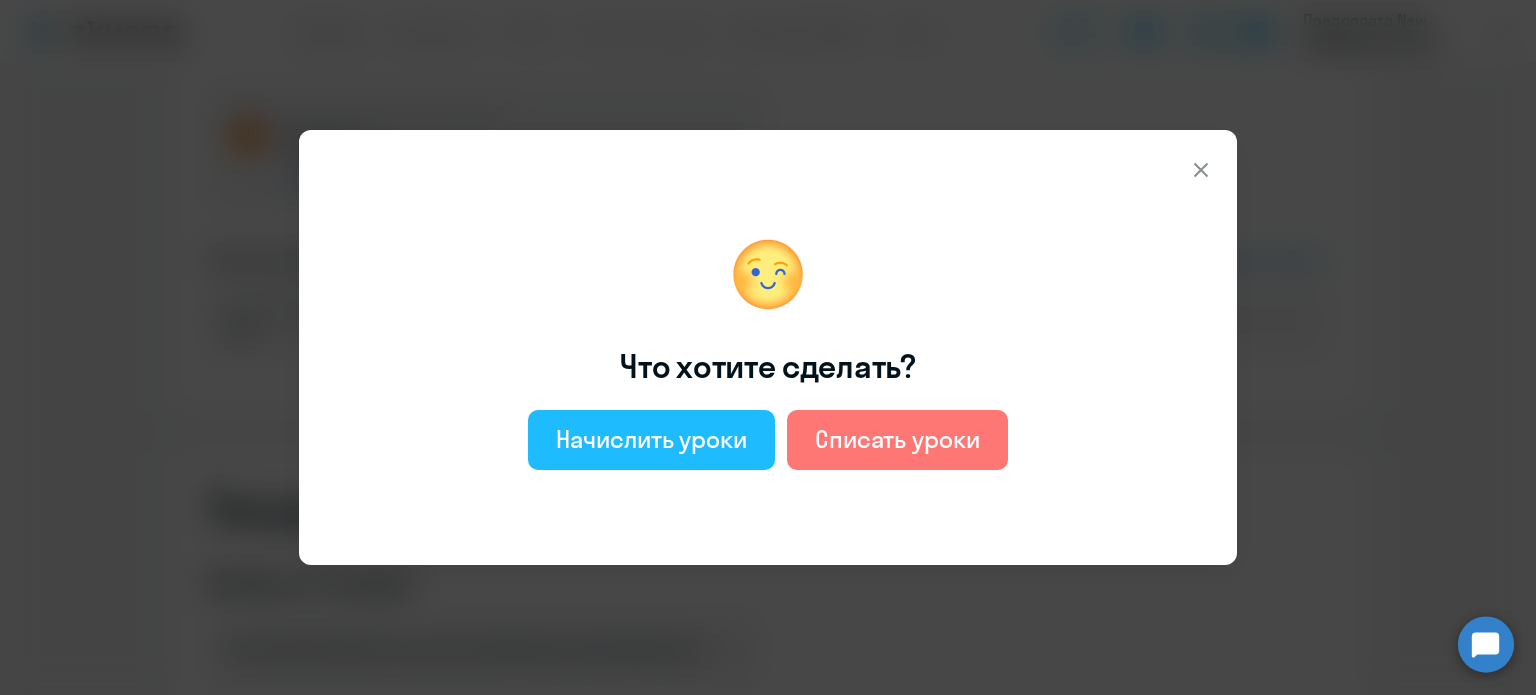 click on "Начислить уроки" at bounding box center [651, 439] 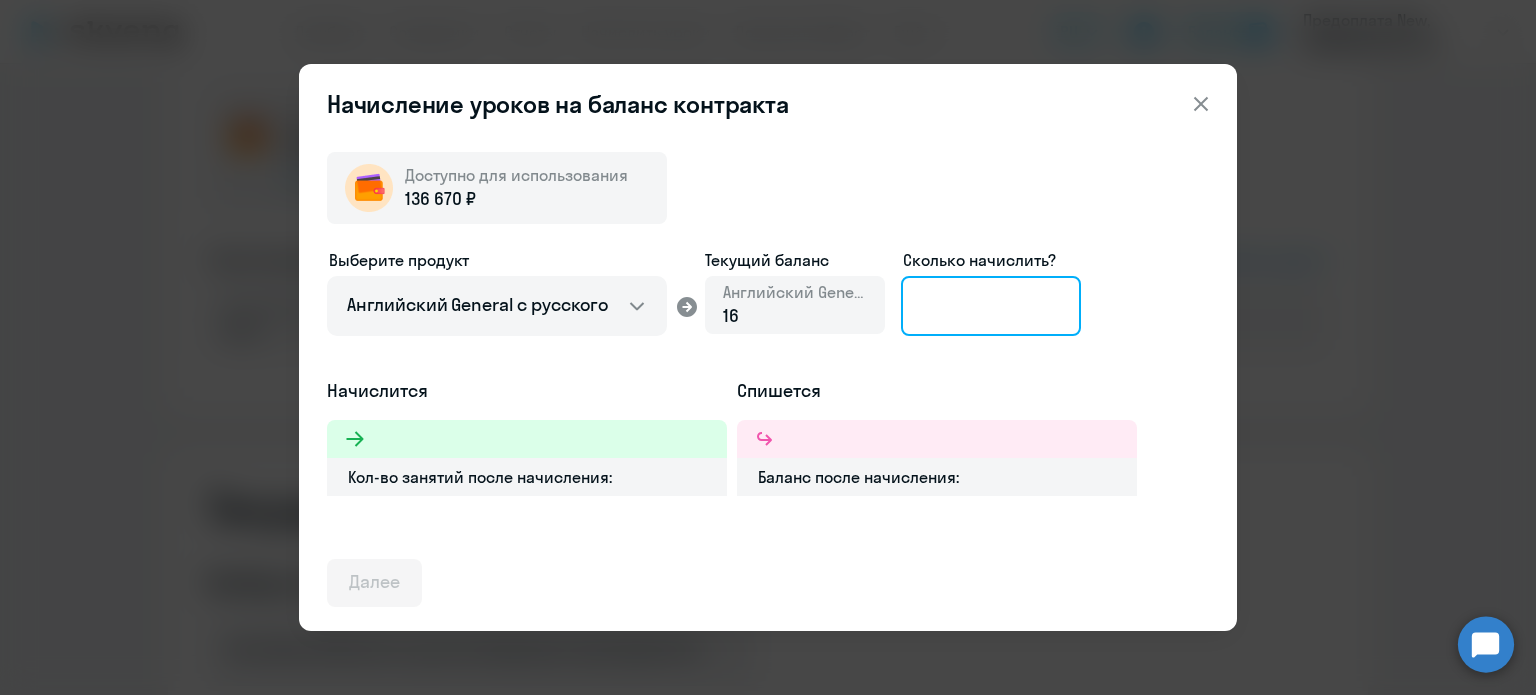 click at bounding box center (991, 306) 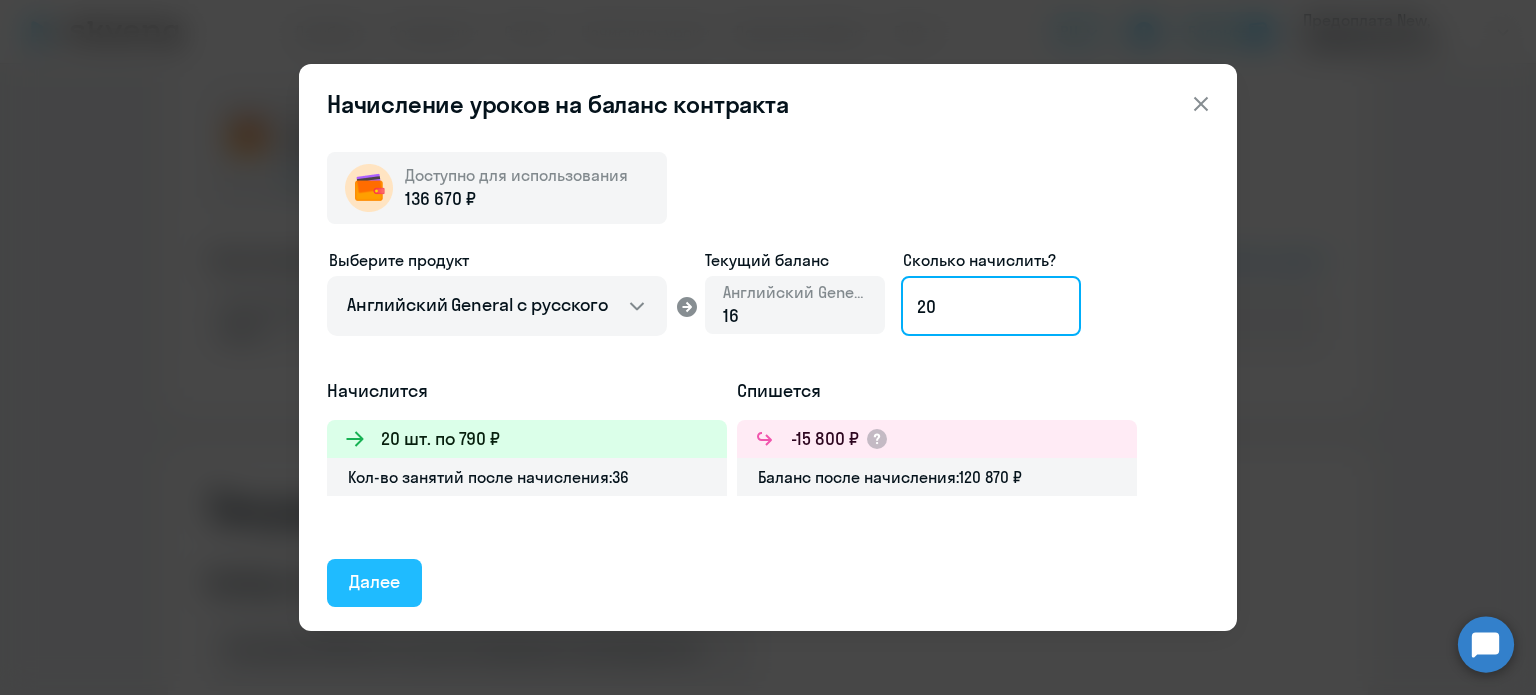 type on "20" 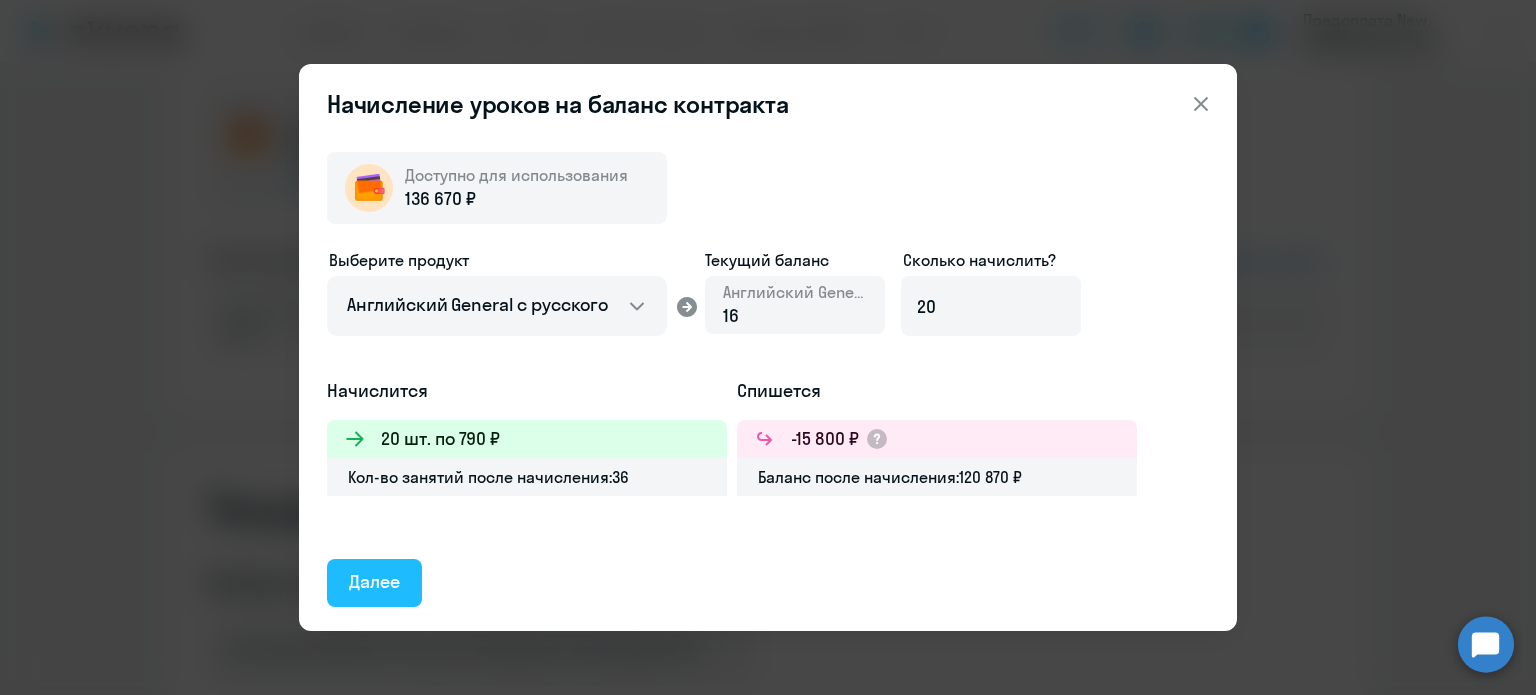 click on "Далее" at bounding box center (374, 583) 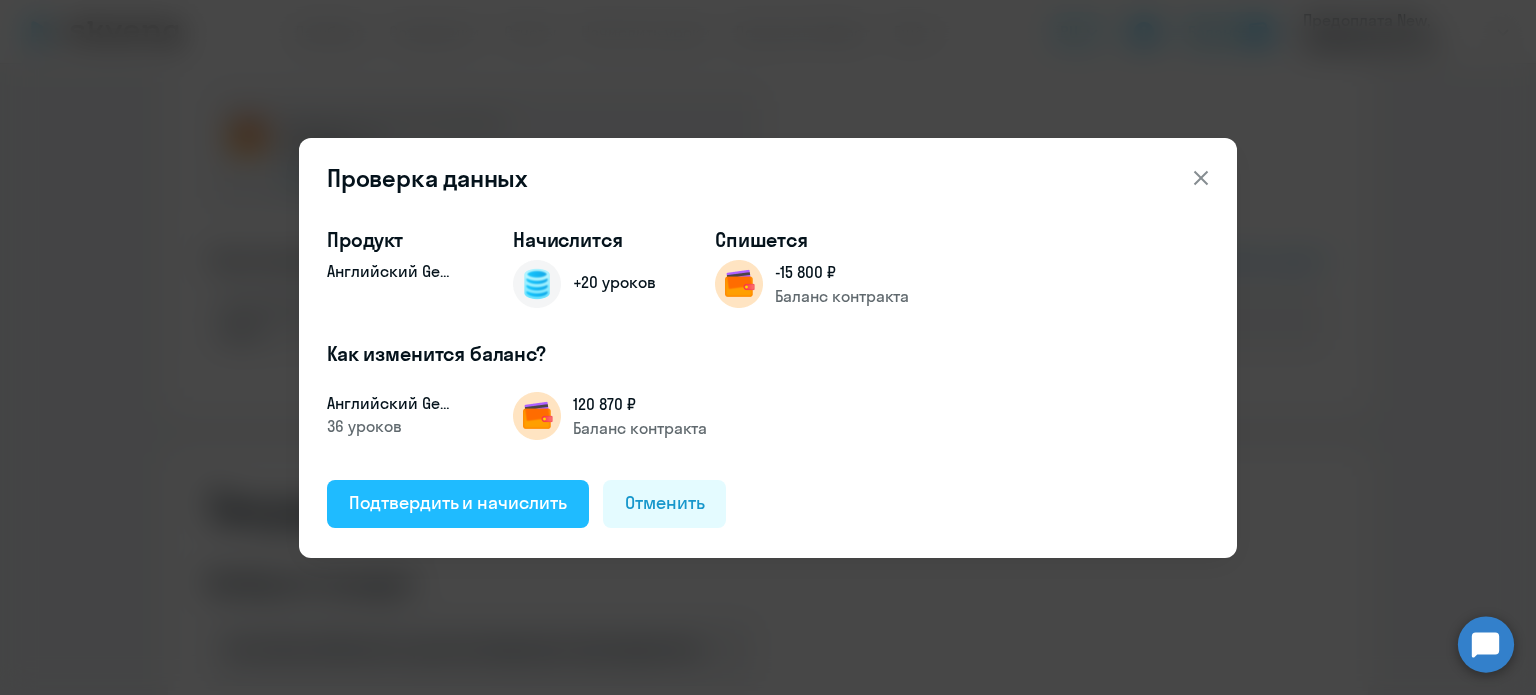 click on "Подтвердить и начислить" at bounding box center [458, 503] 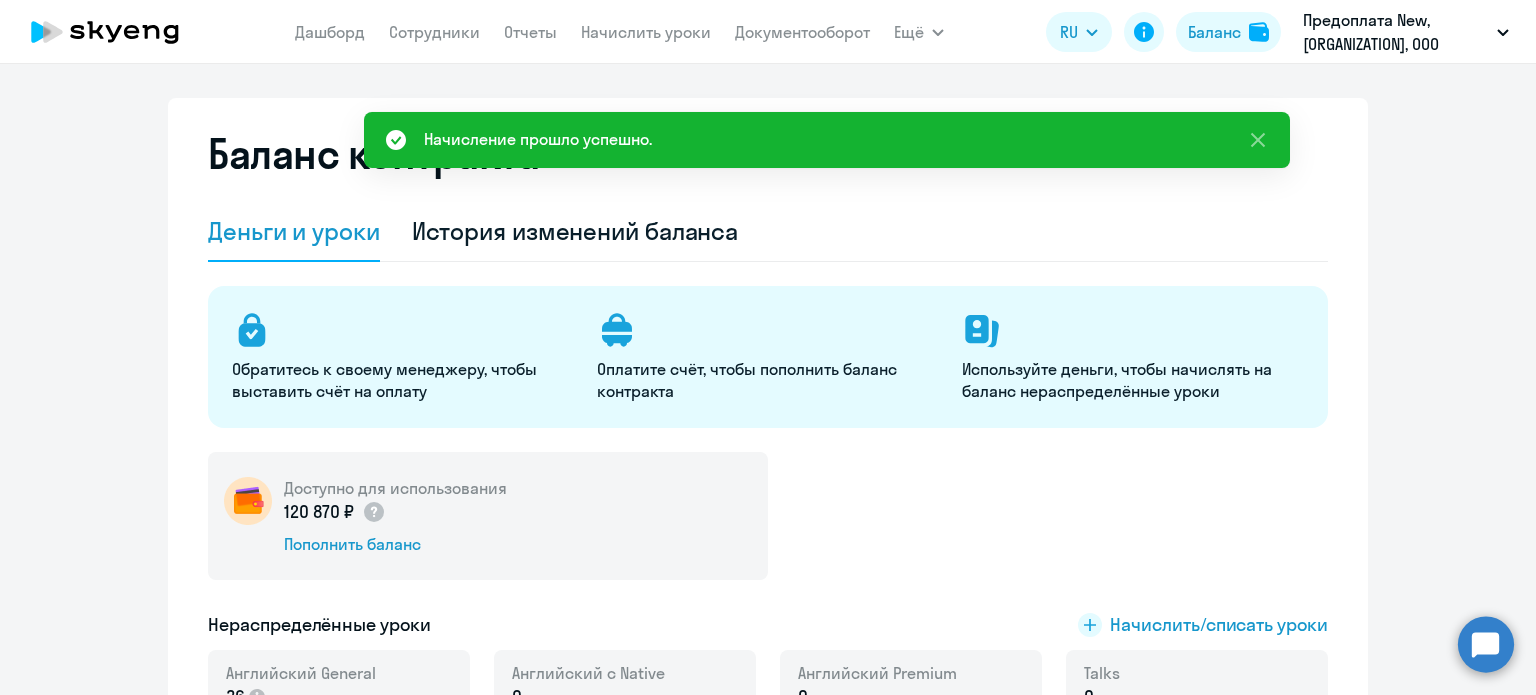 scroll, scrollTop: 0, scrollLeft: 0, axis: both 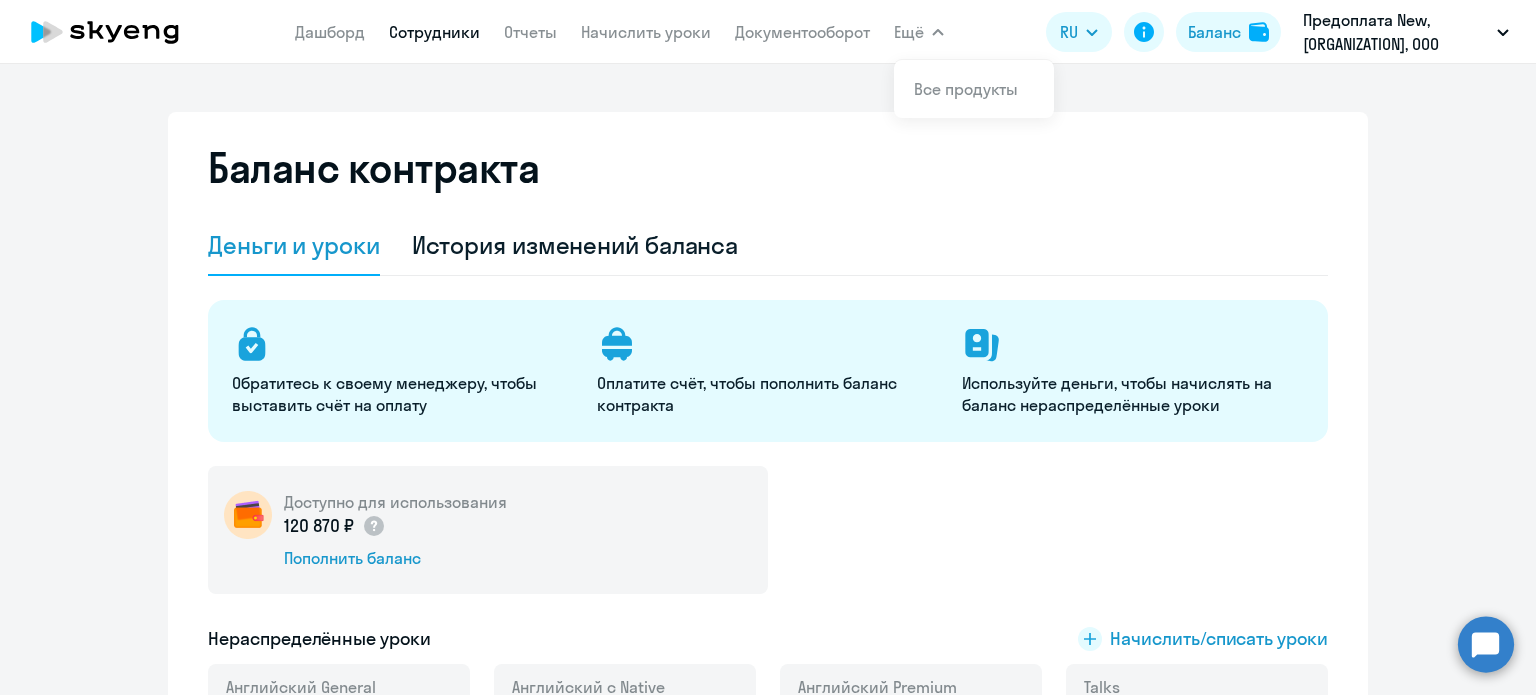click on "Сотрудники" at bounding box center [434, 32] 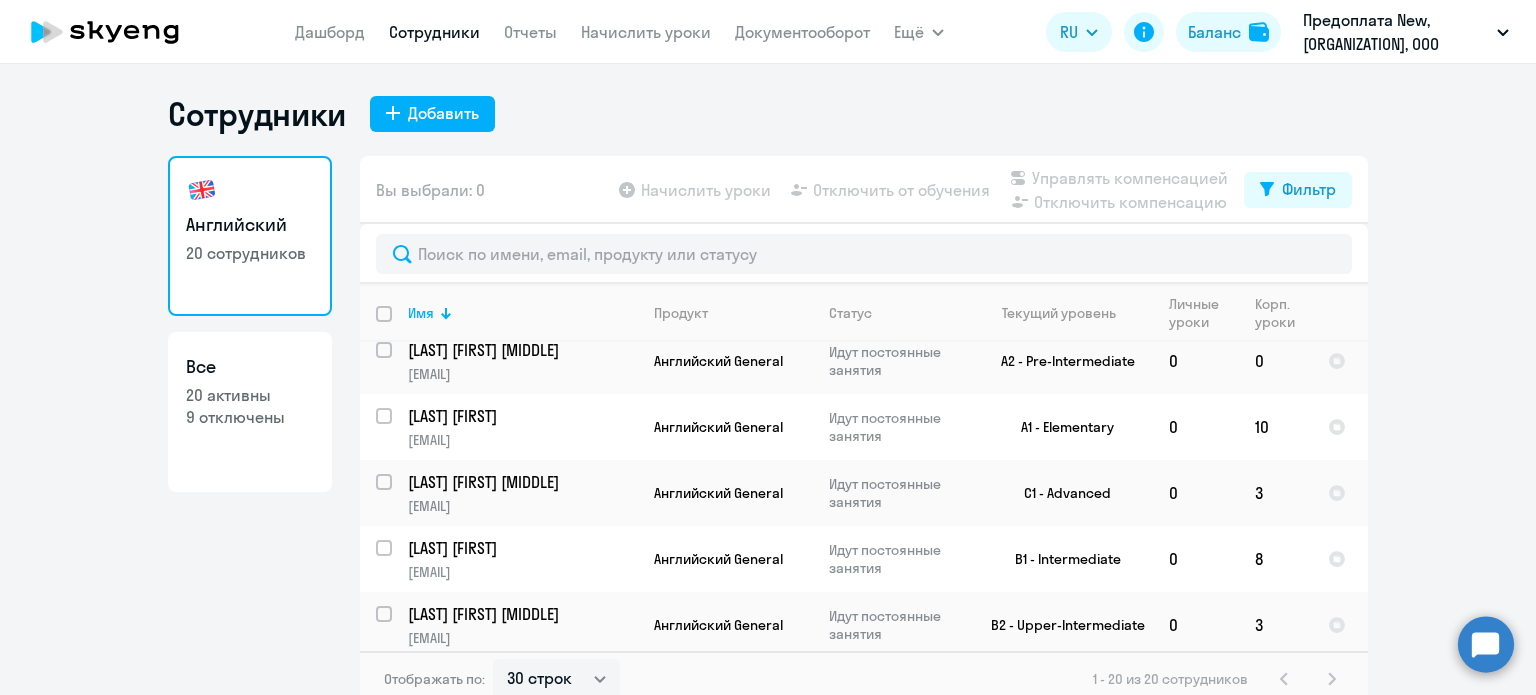 scroll, scrollTop: 0, scrollLeft: 0, axis: both 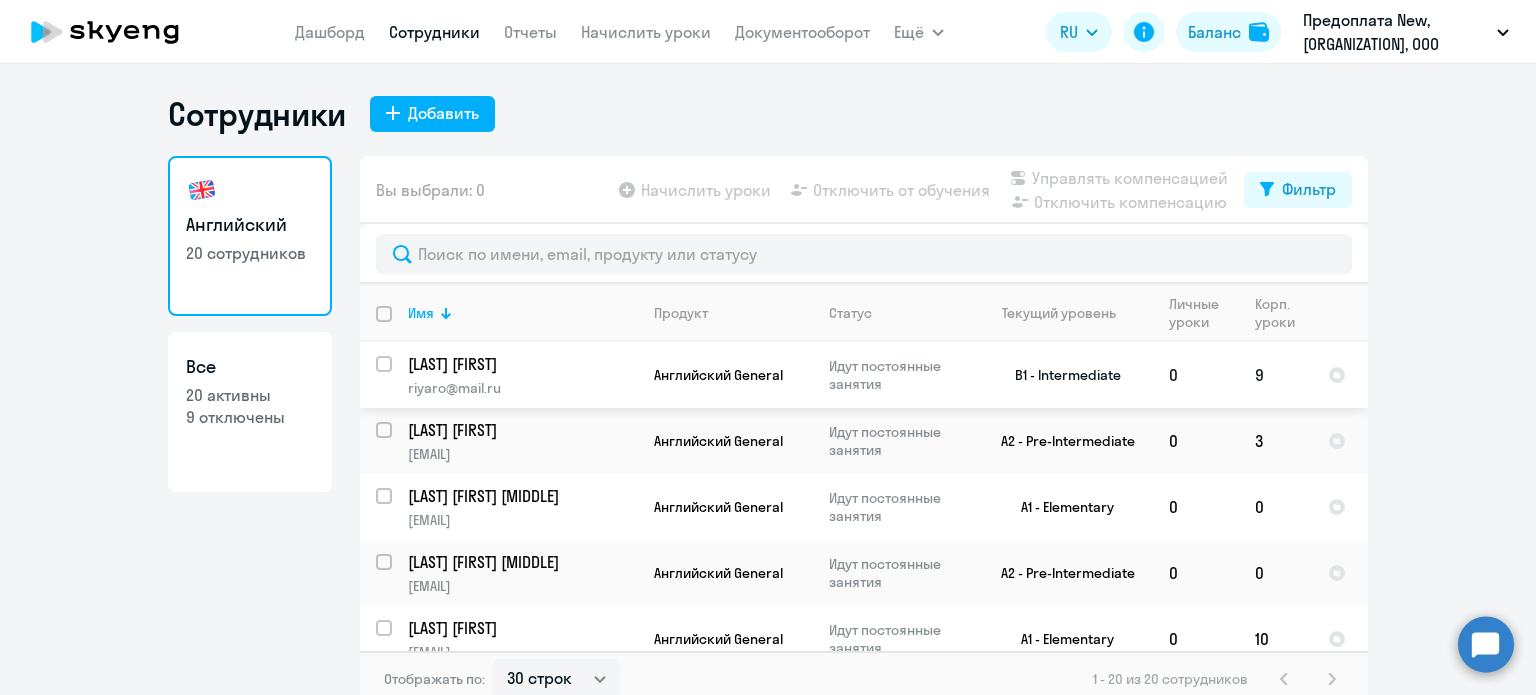 click at bounding box center [396, 376] 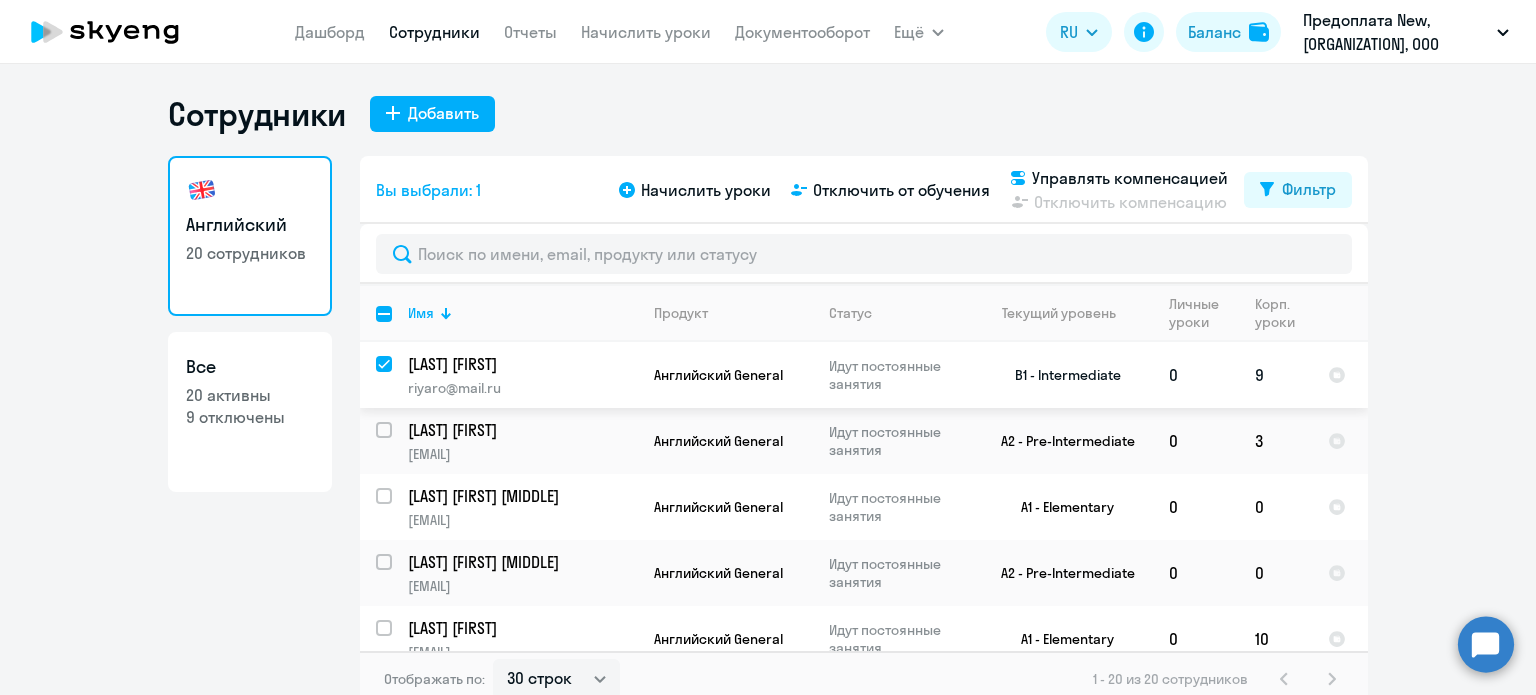 click at bounding box center (396, 376) 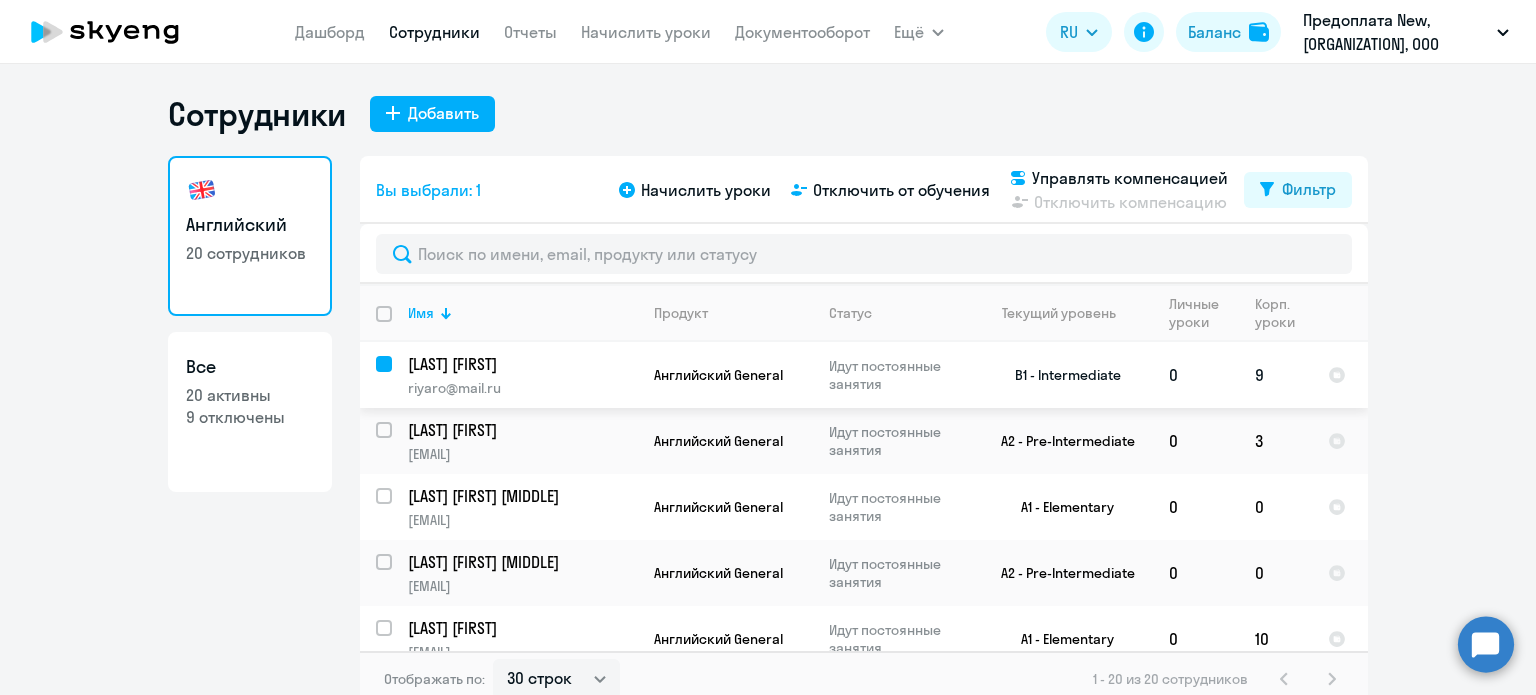 checkbox on "false" 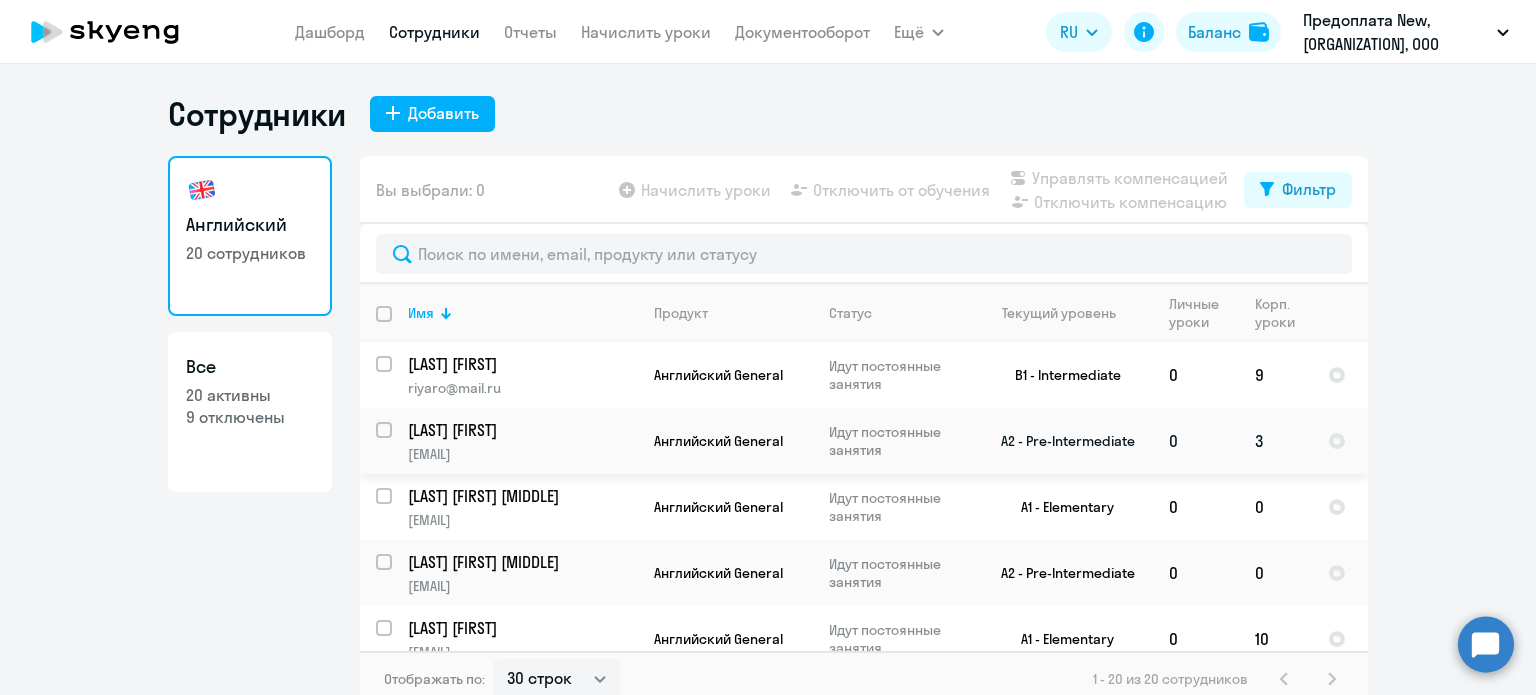 click at bounding box center (396, 442) 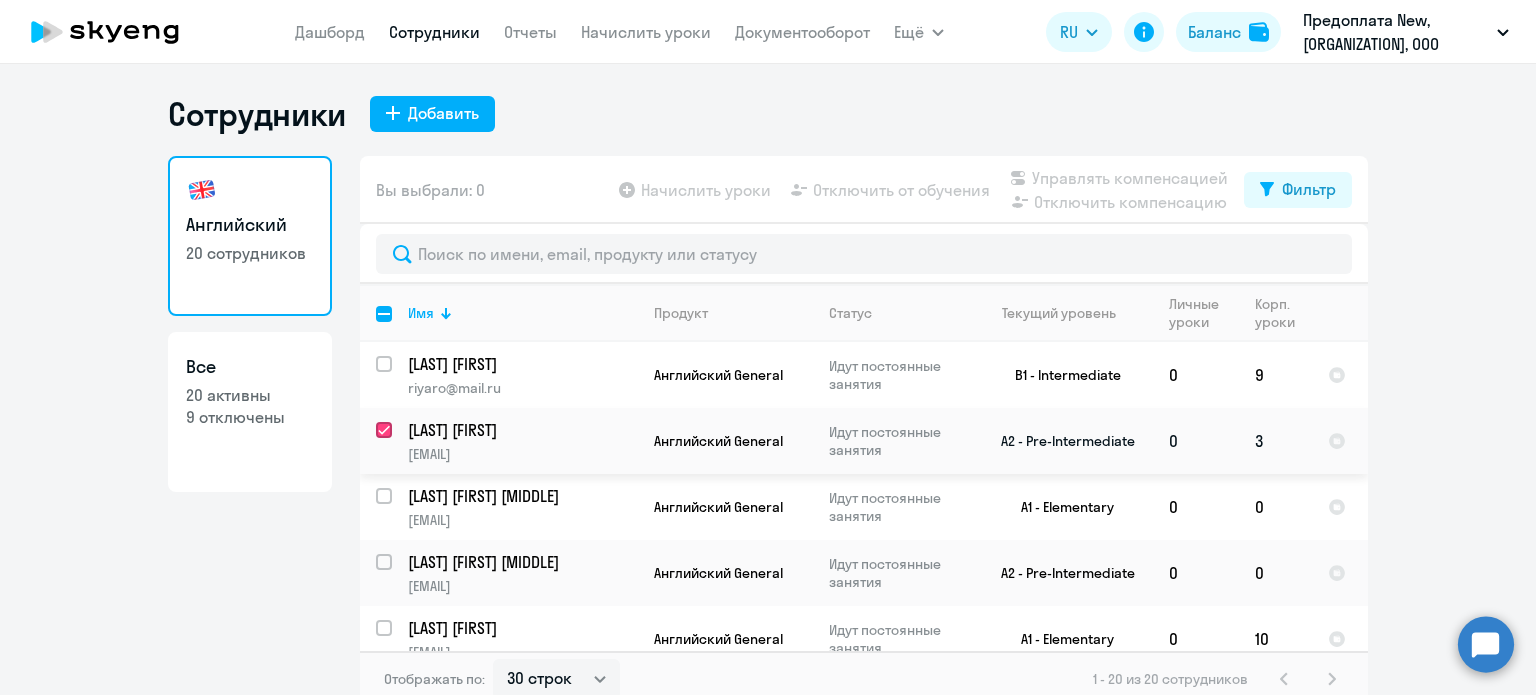 checkbox on "true" 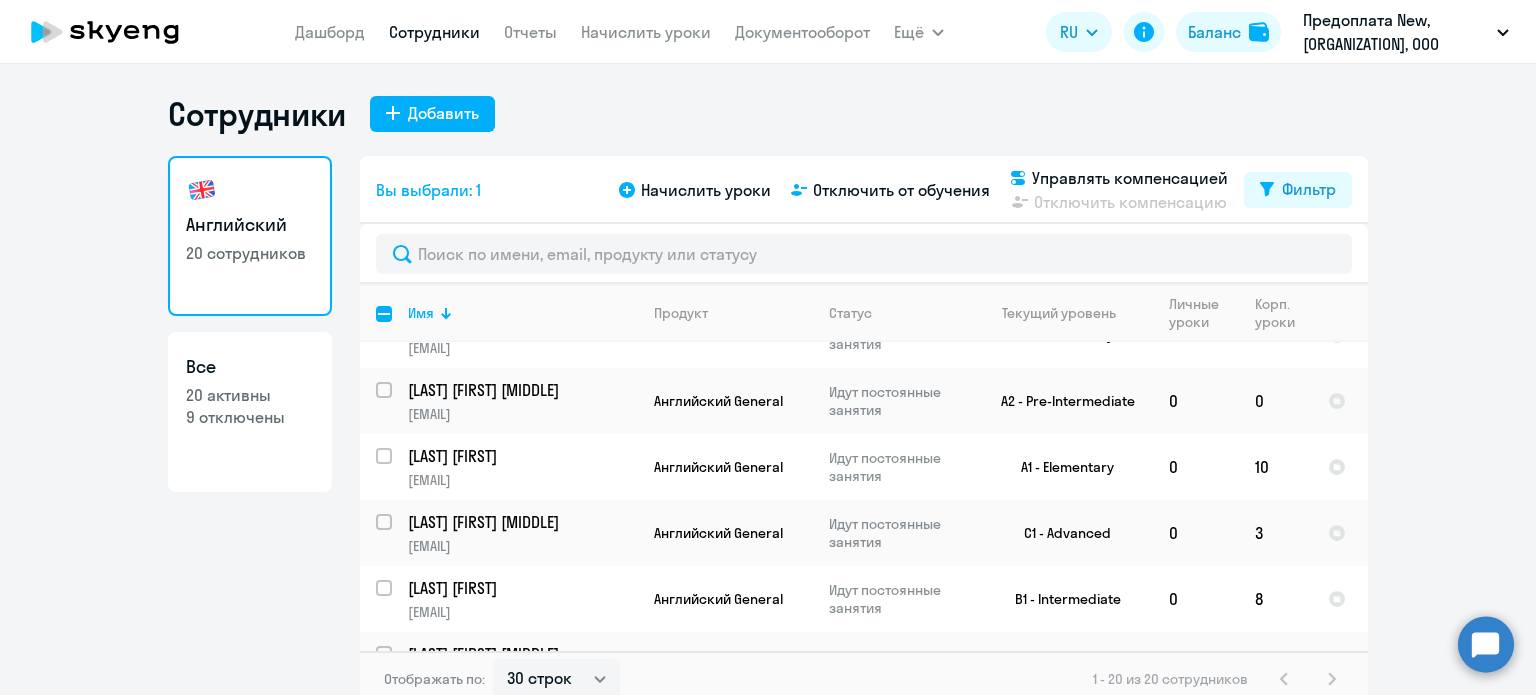 scroll, scrollTop: 185, scrollLeft: 0, axis: vertical 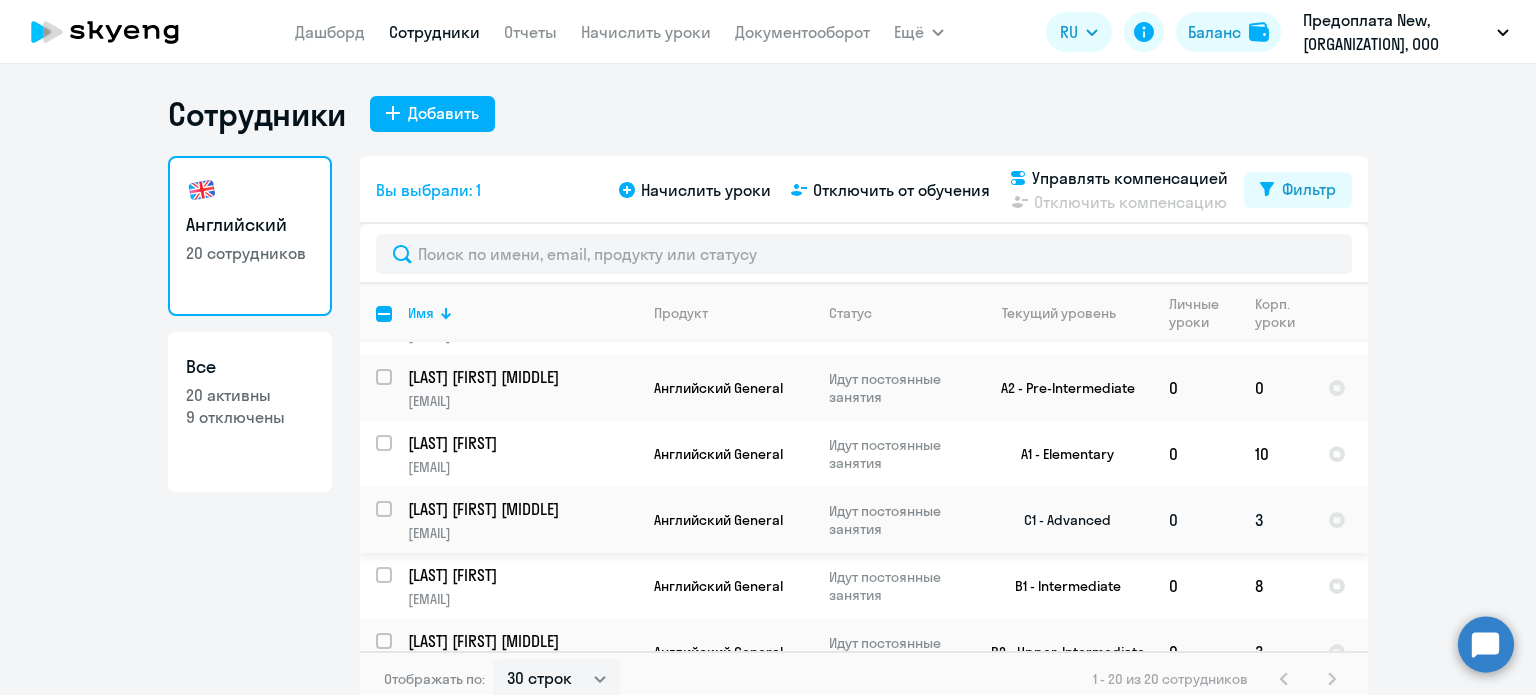 click at bounding box center (385, 509) 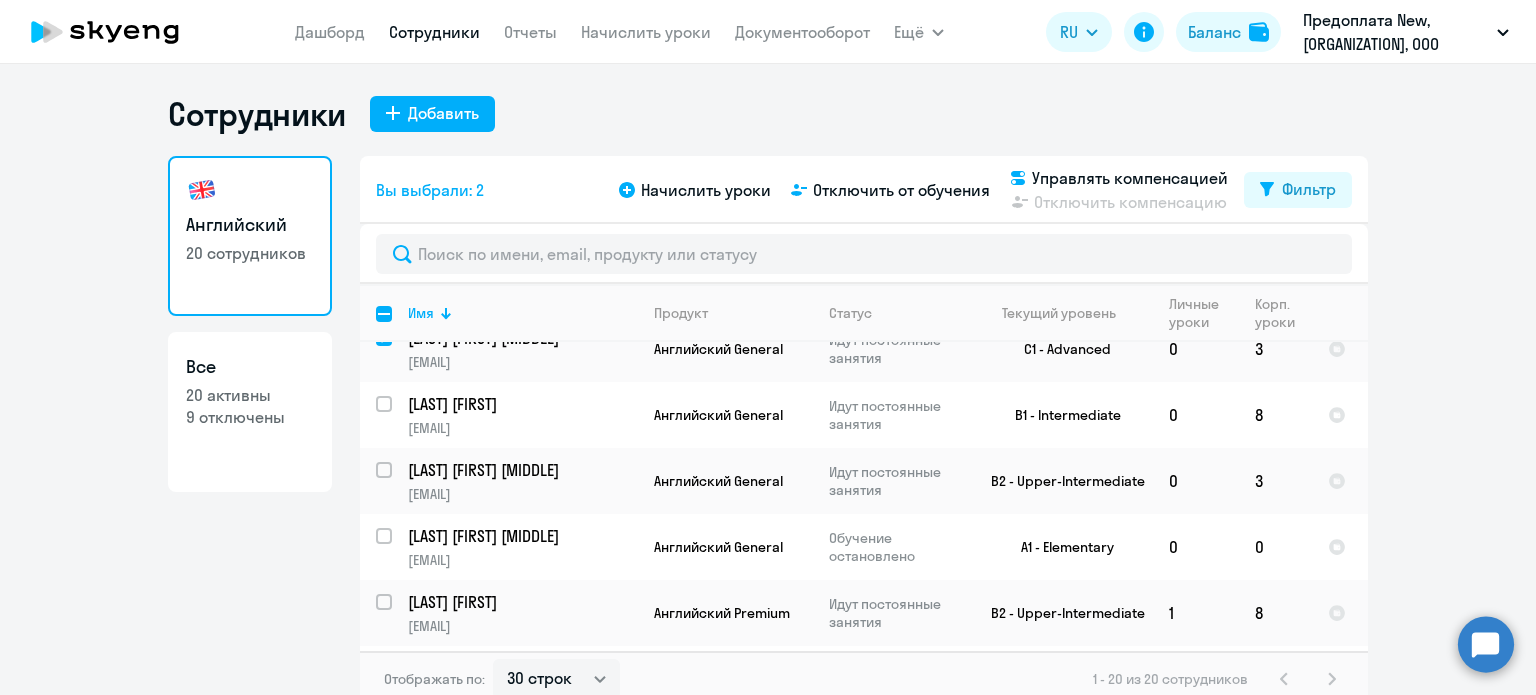 scroll, scrollTop: 370, scrollLeft: 0, axis: vertical 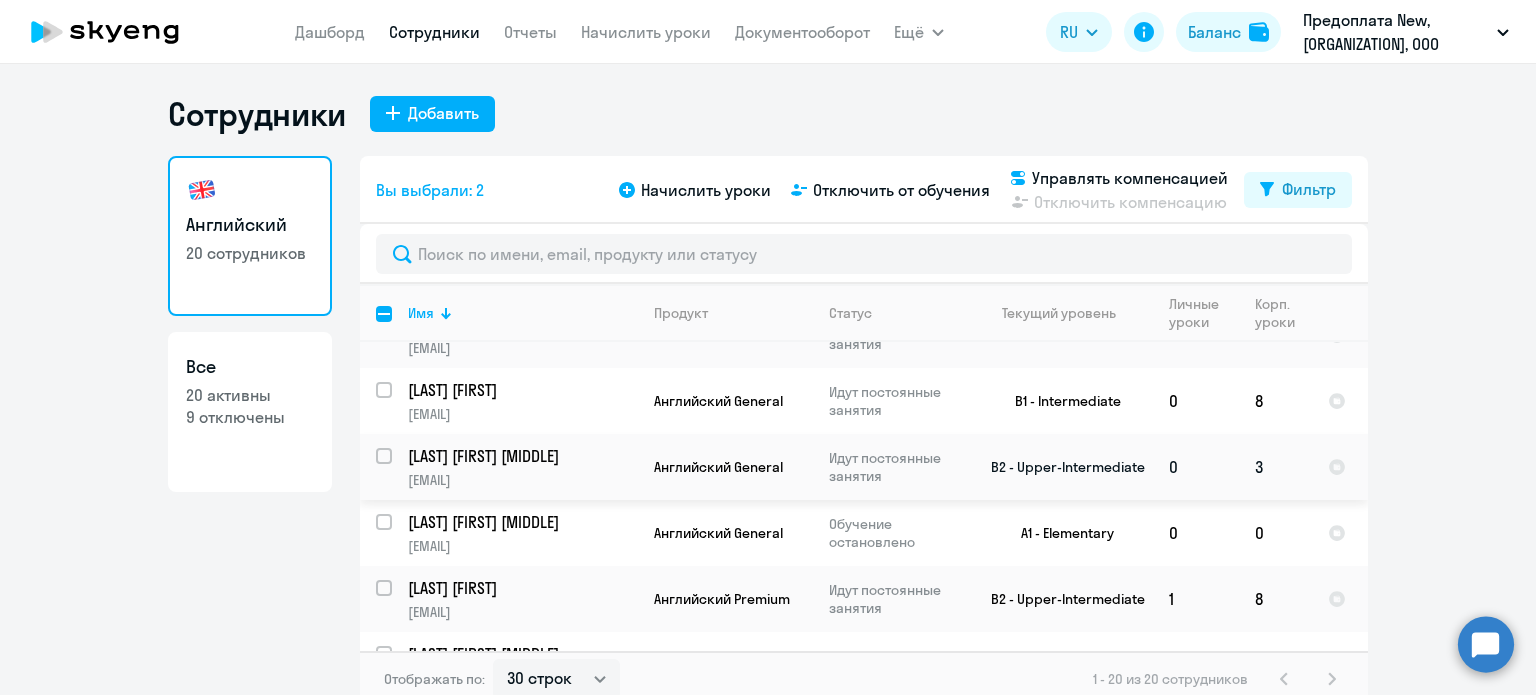 click at bounding box center [396, 468] 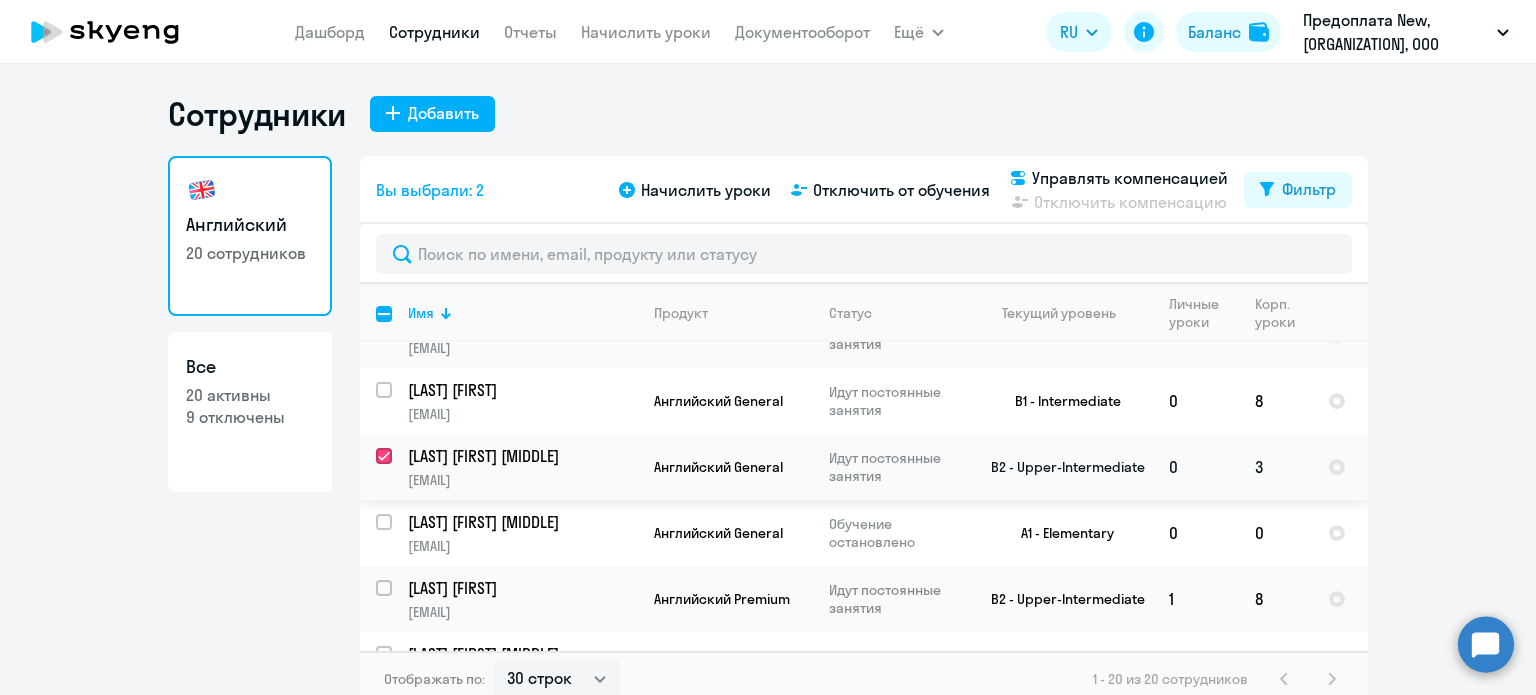 checkbox on "true" 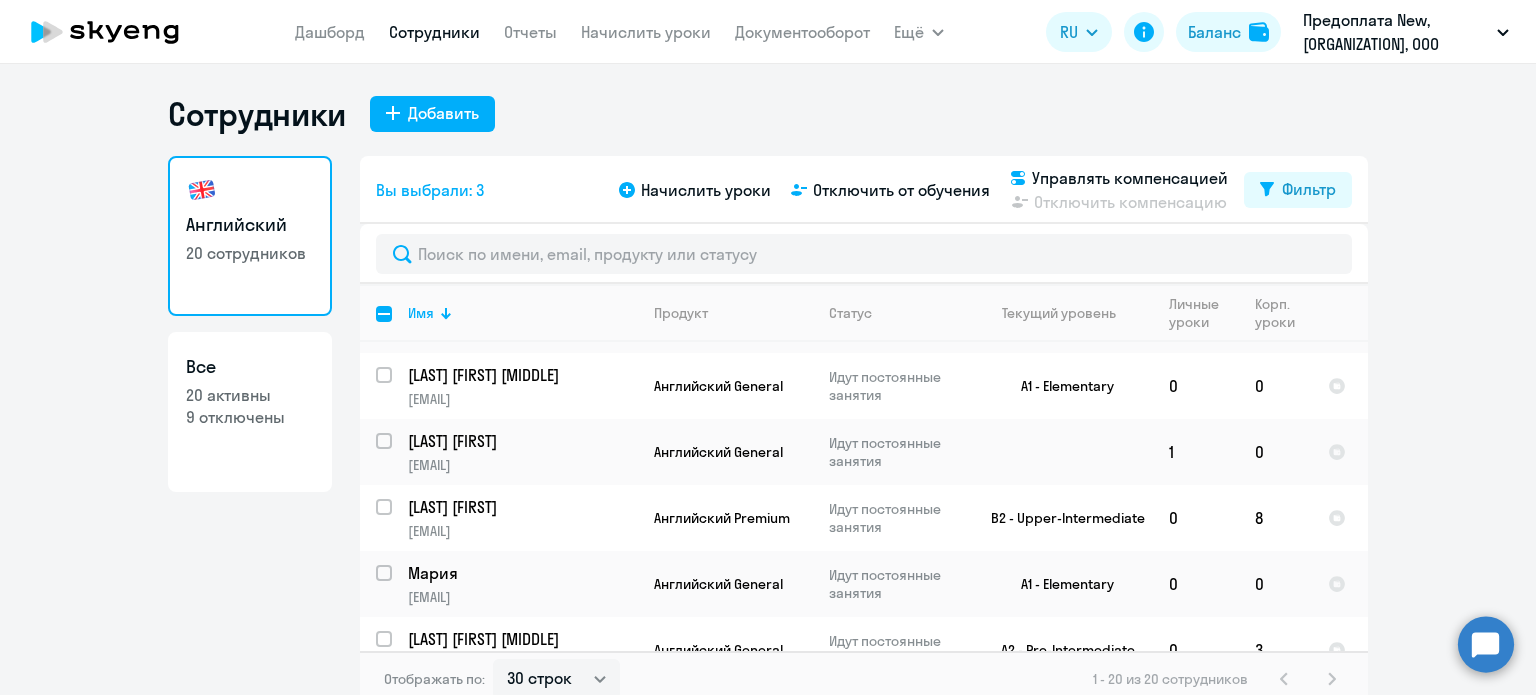 scroll, scrollTop: 676, scrollLeft: 0, axis: vertical 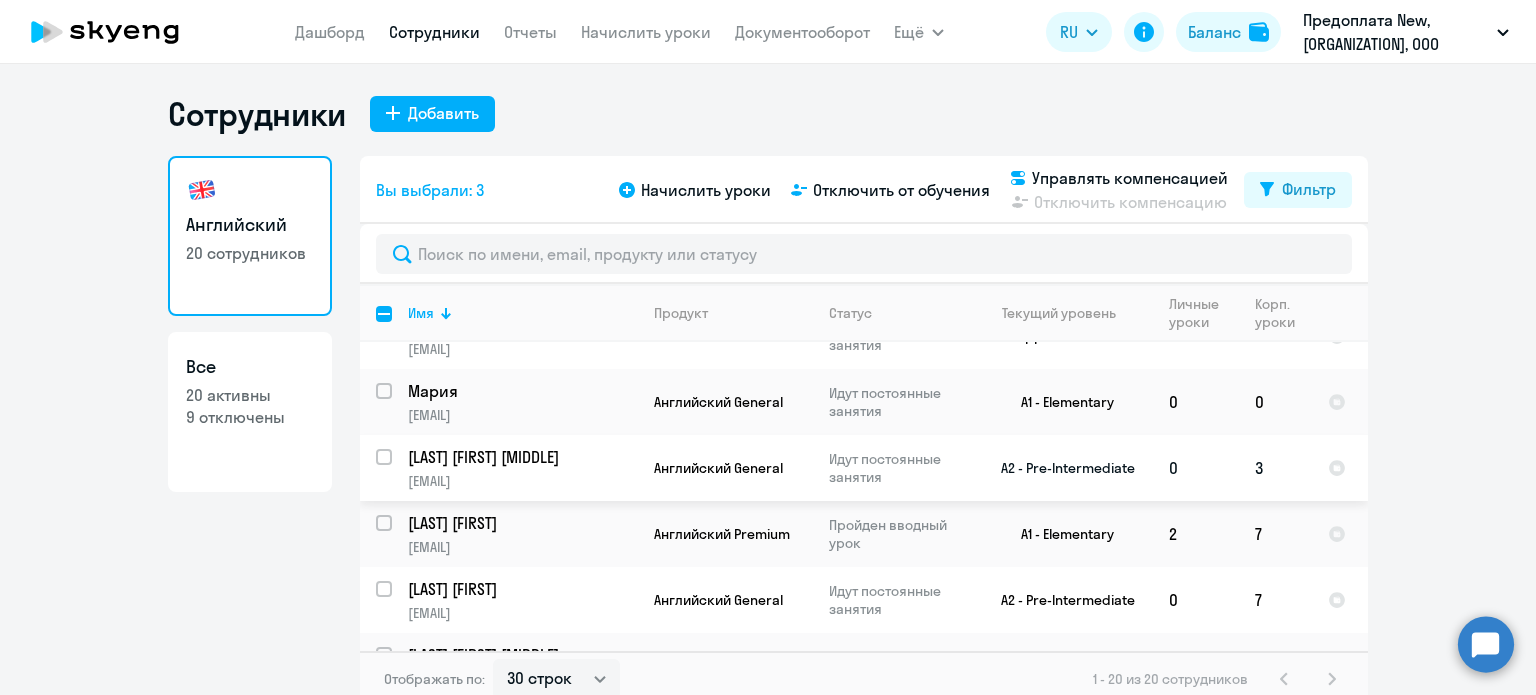 click at bounding box center [396, 469] 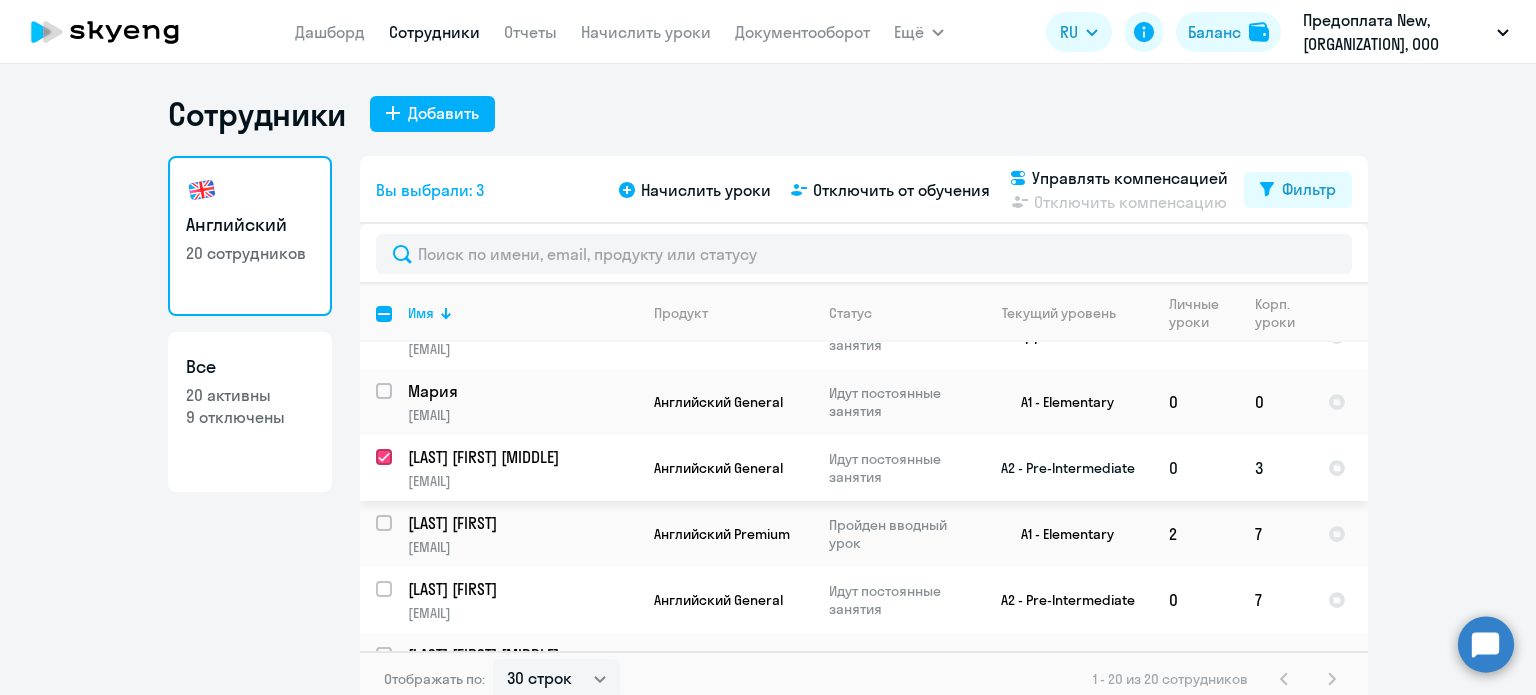 checkbox on "true" 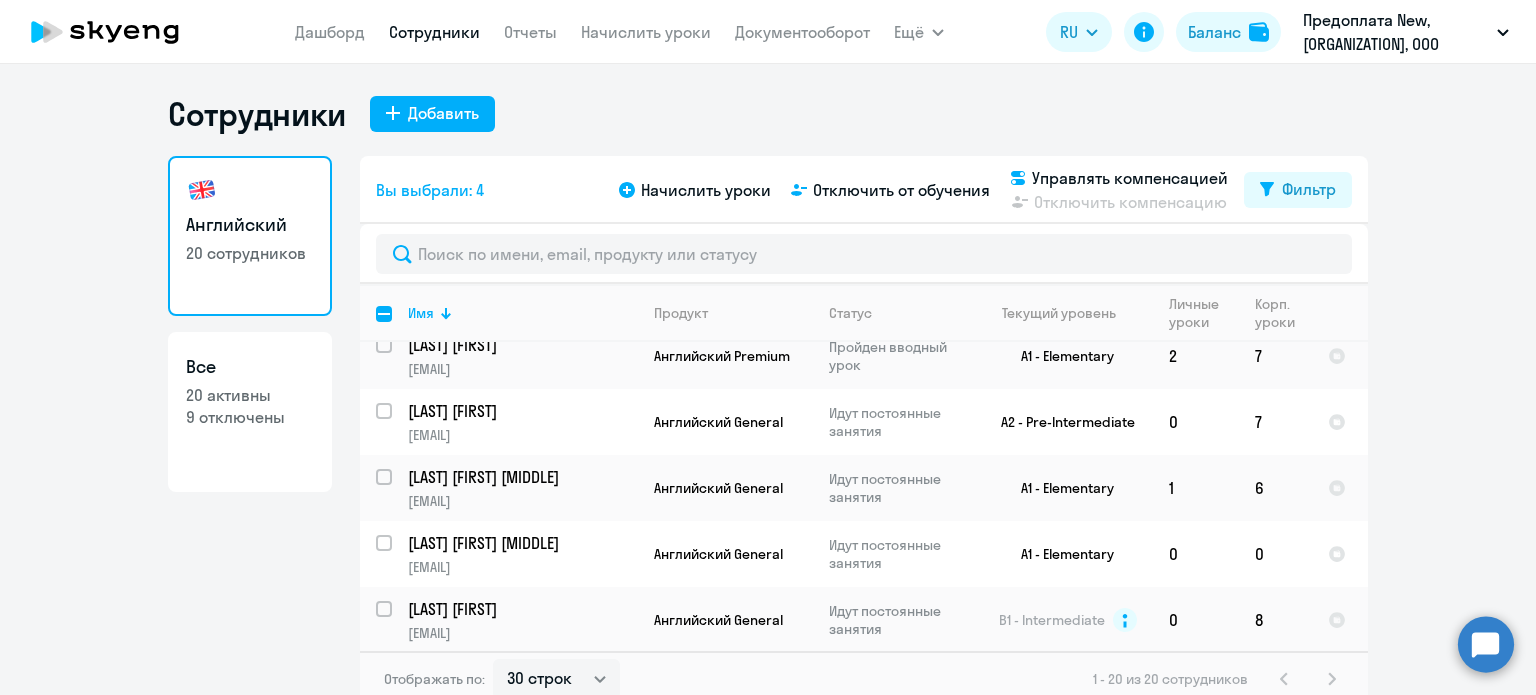 scroll, scrollTop: 1019, scrollLeft: 0, axis: vertical 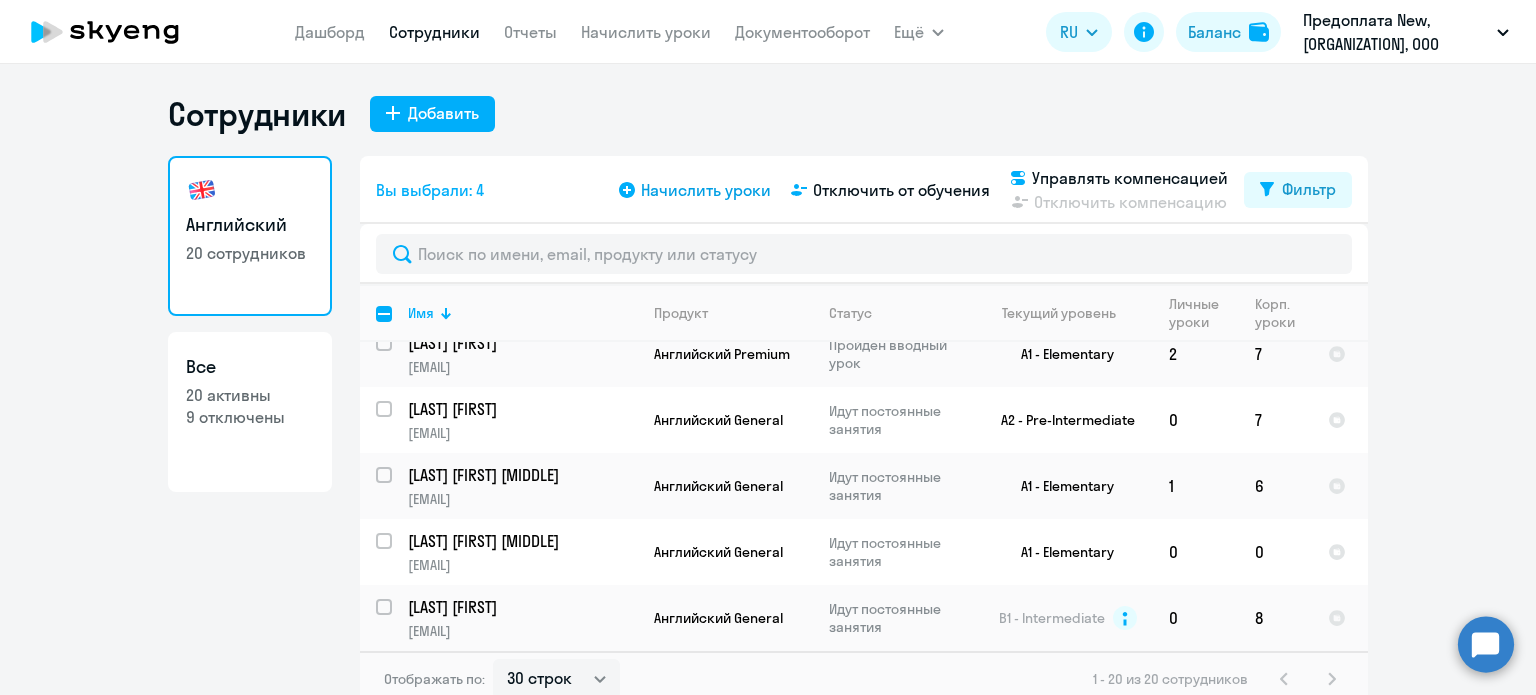 click on "Начислить уроки" at bounding box center [706, 190] 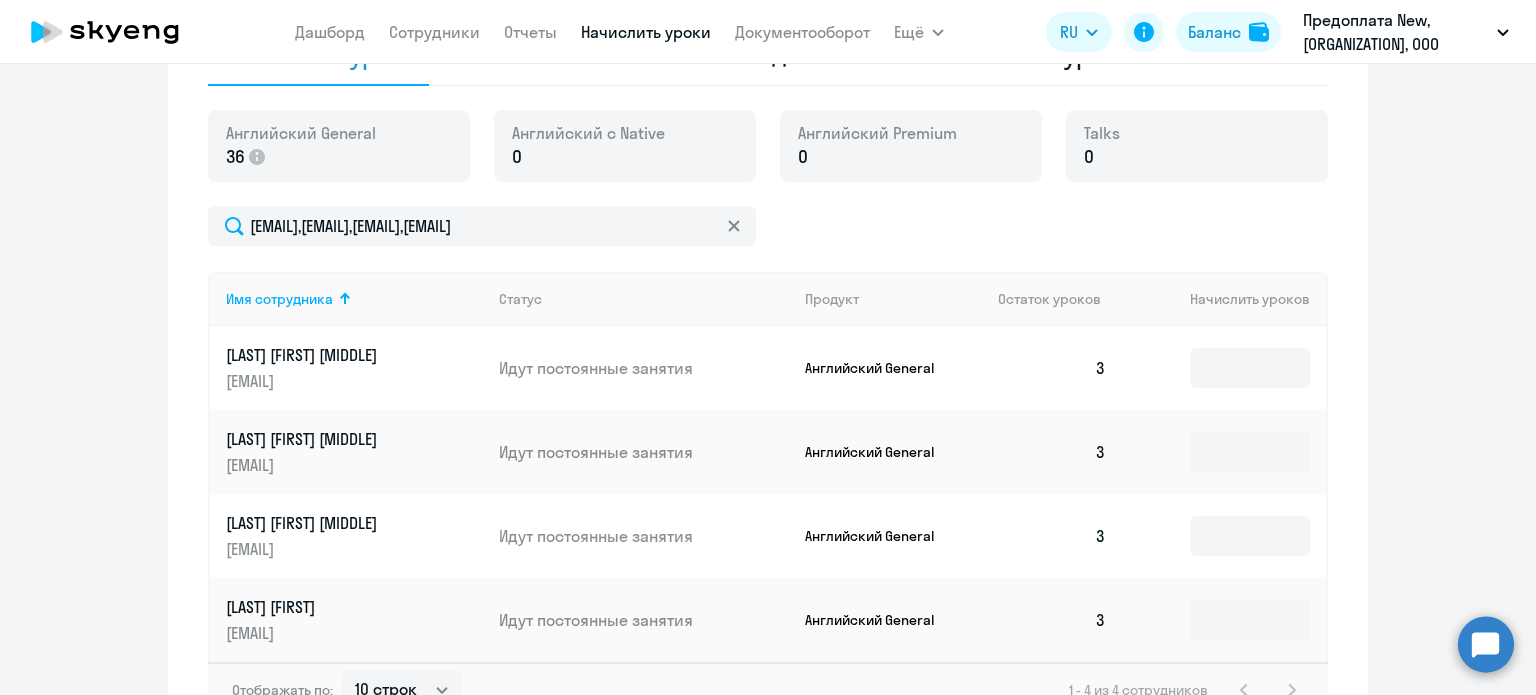 scroll, scrollTop: 711, scrollLeft: 0, axis: vertical 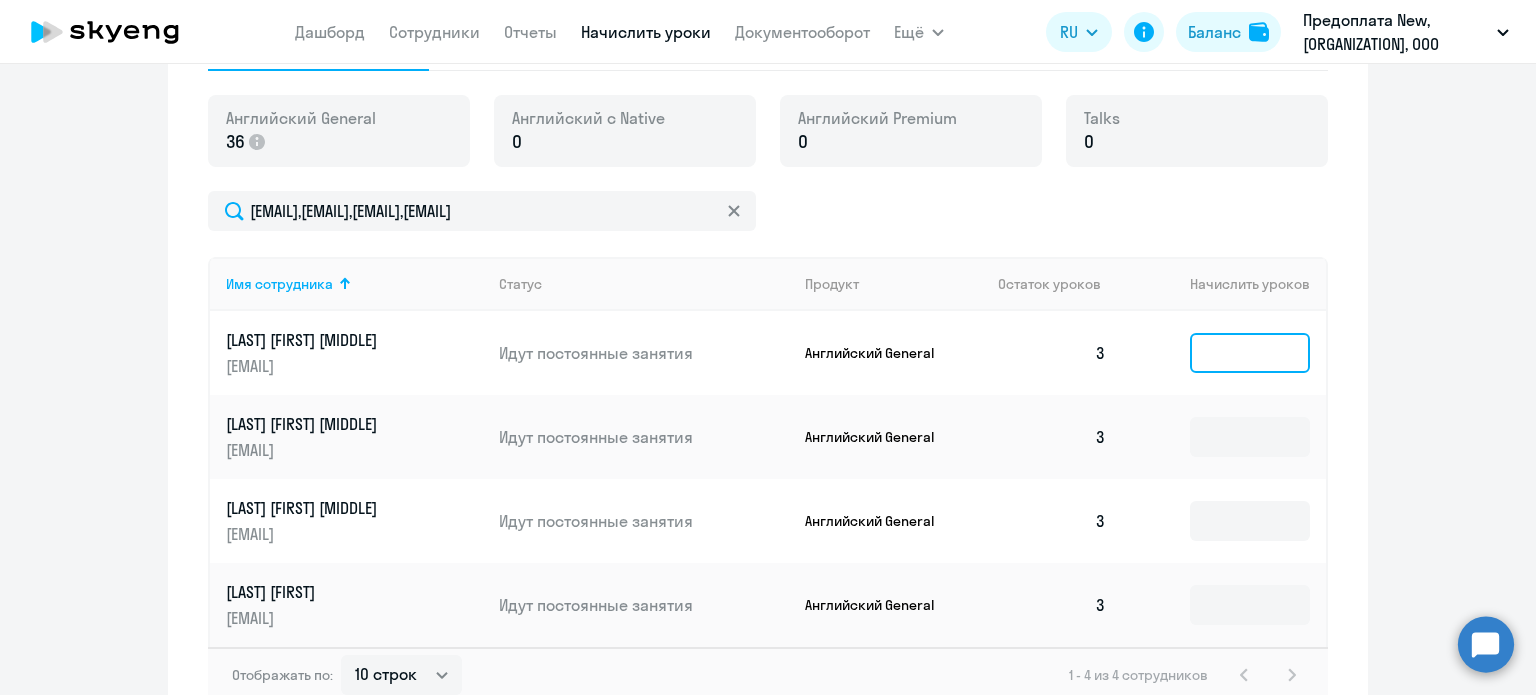 click at bounding box center [1250, 353] 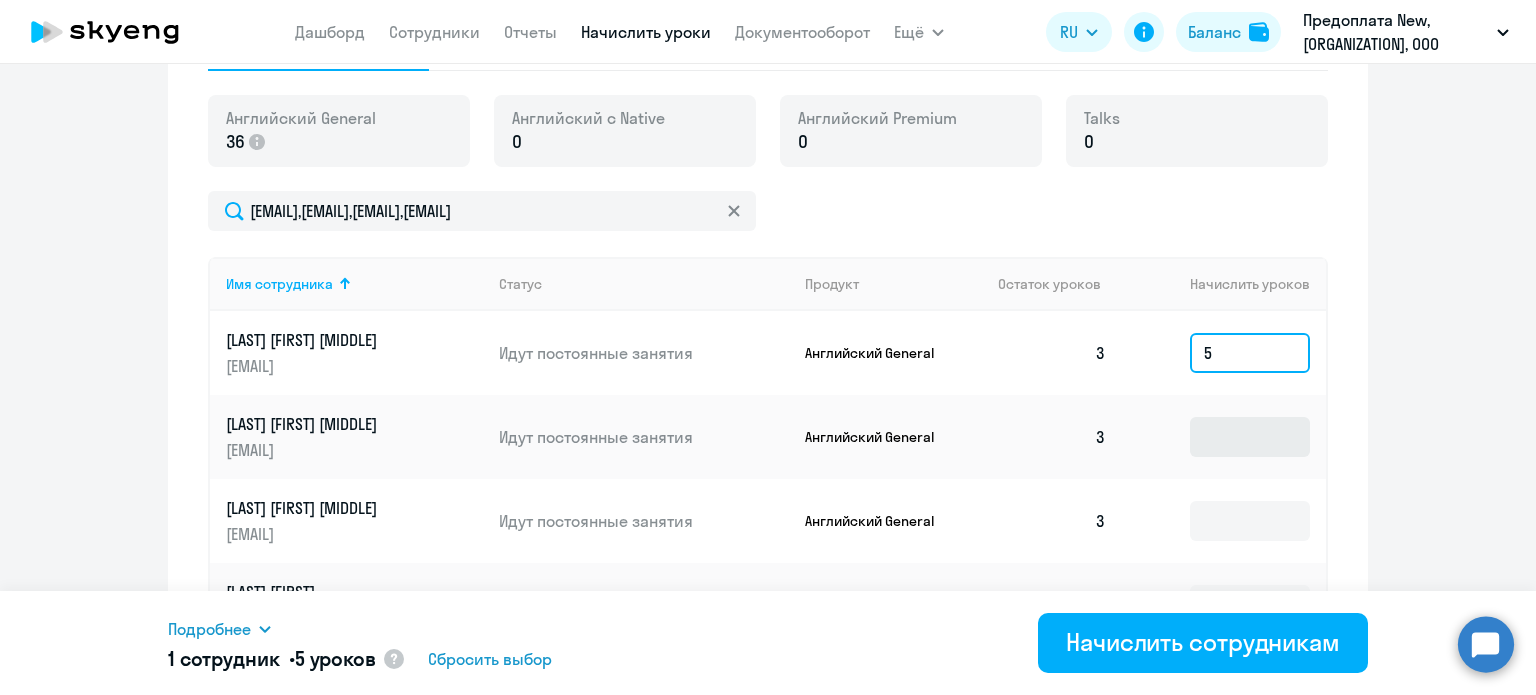 type on "5" 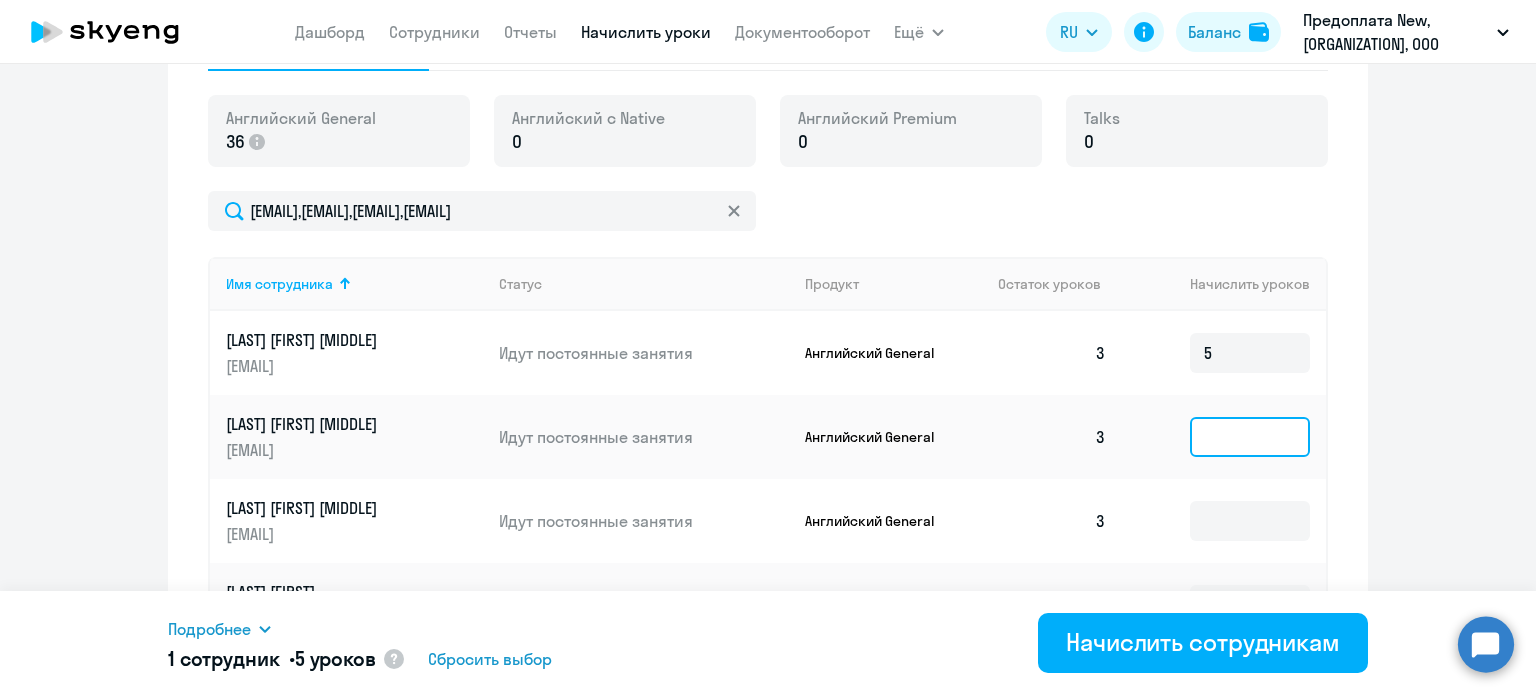 click at bounding box center [1250, 437] 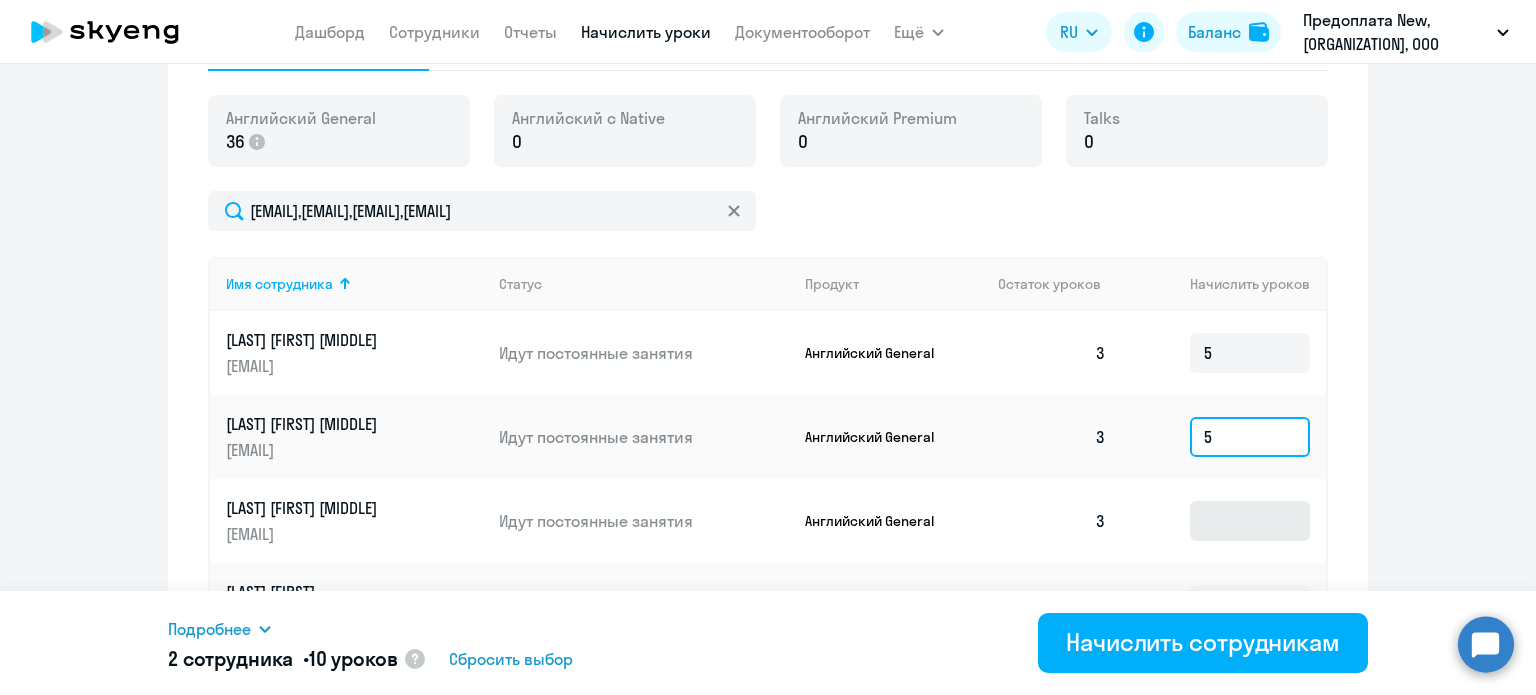 type on "5" 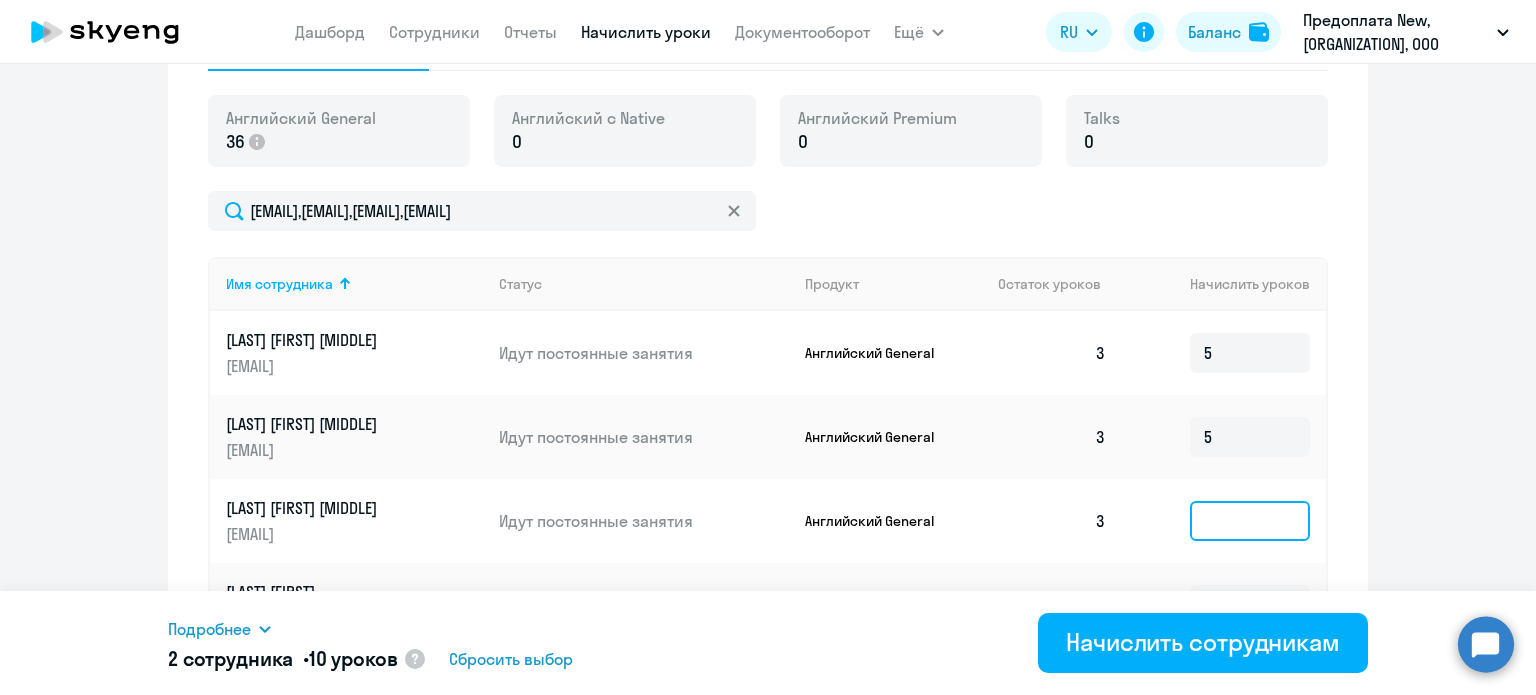 click at bounding box center [1250, 521] 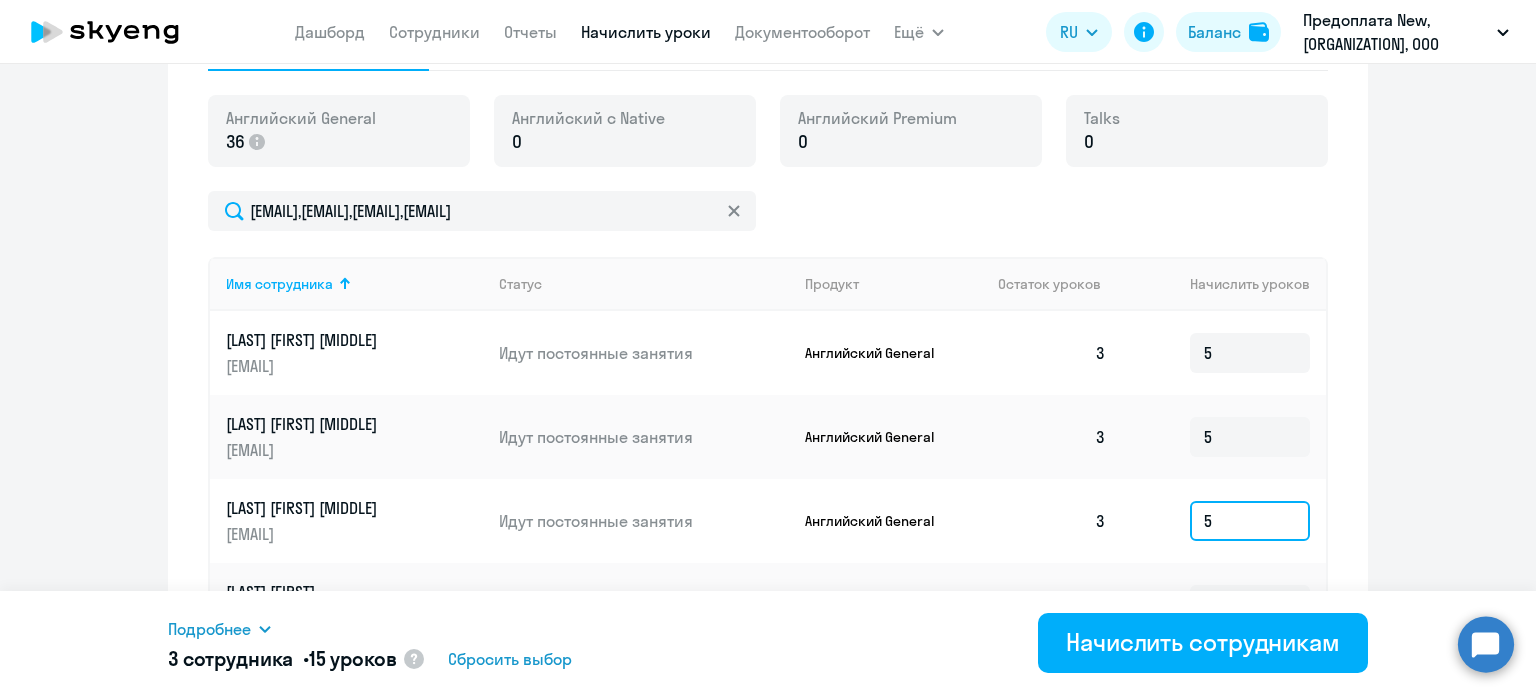 scroll, scrollTop: 831, scrollLeft: 0, axis: vertical 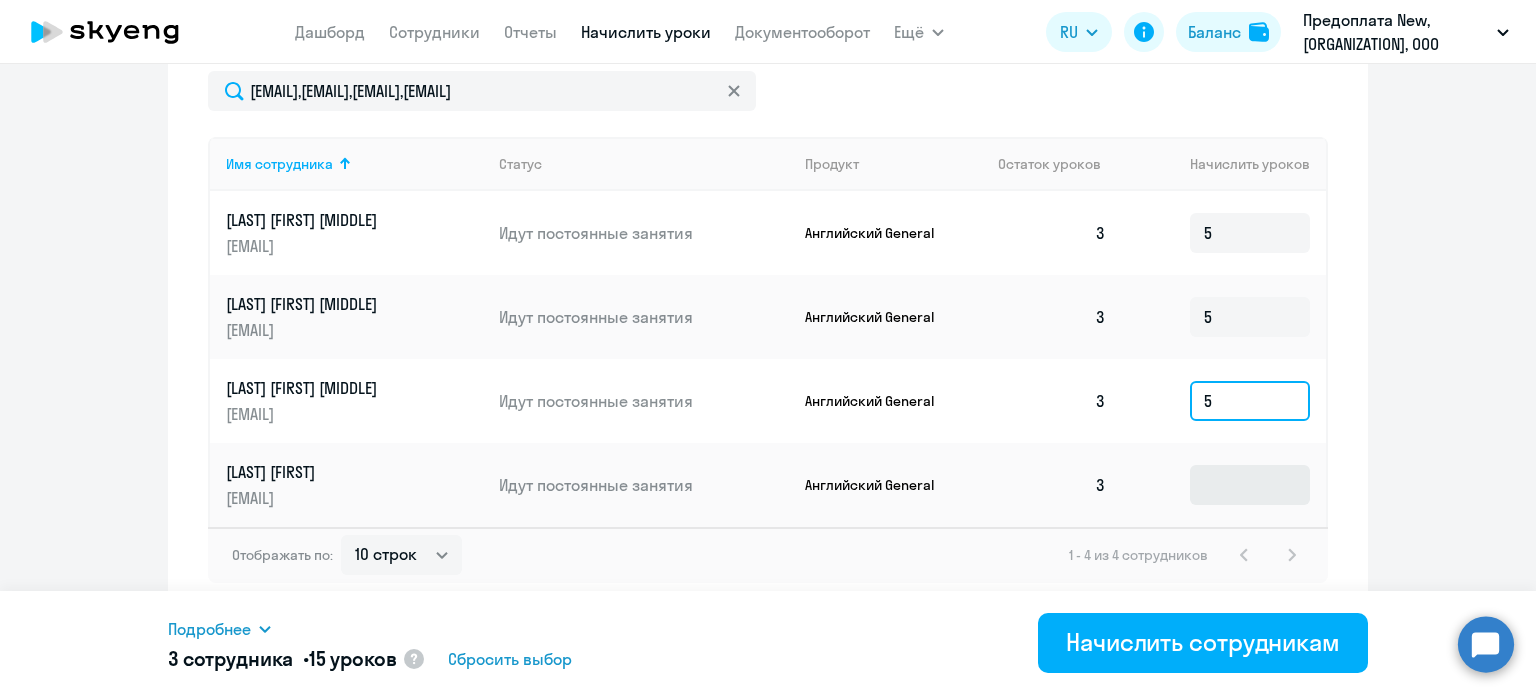 type on "5" 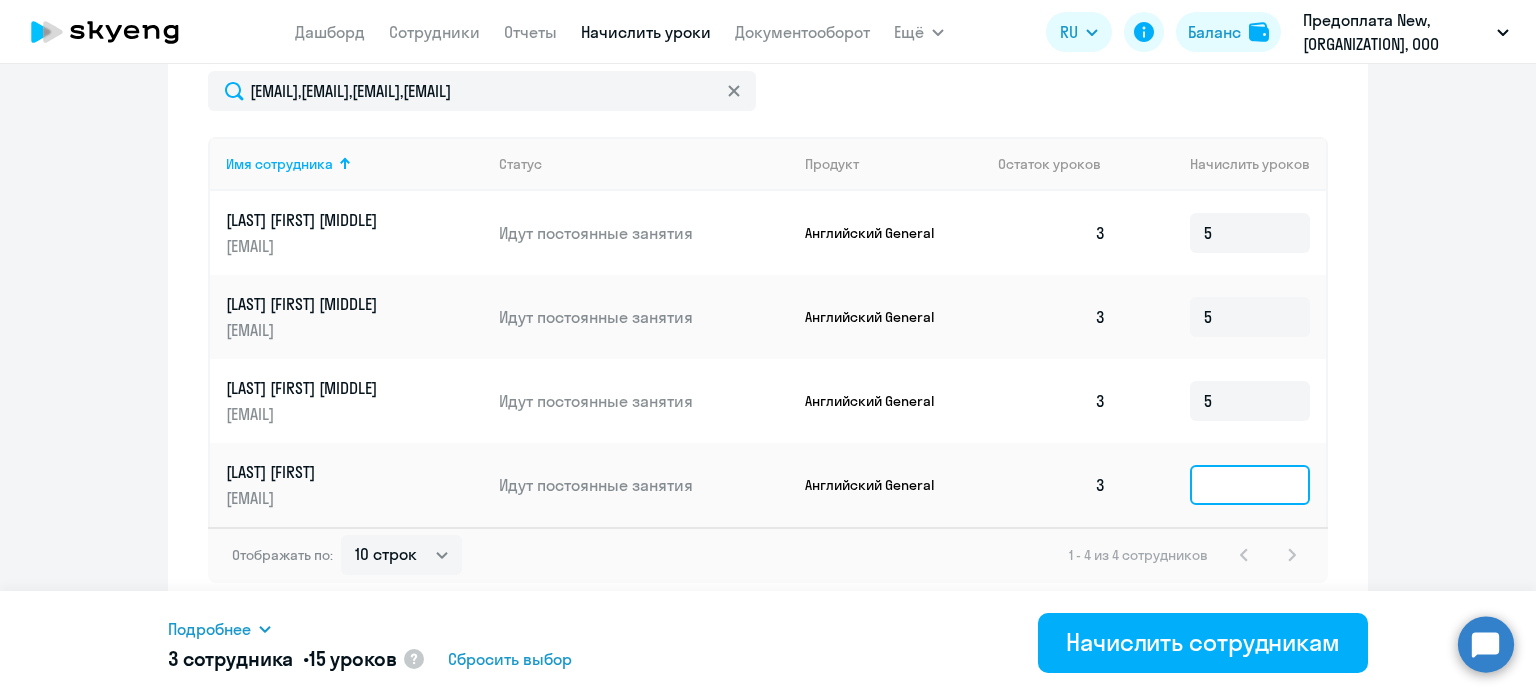 click at bounding box center (1250, 485) 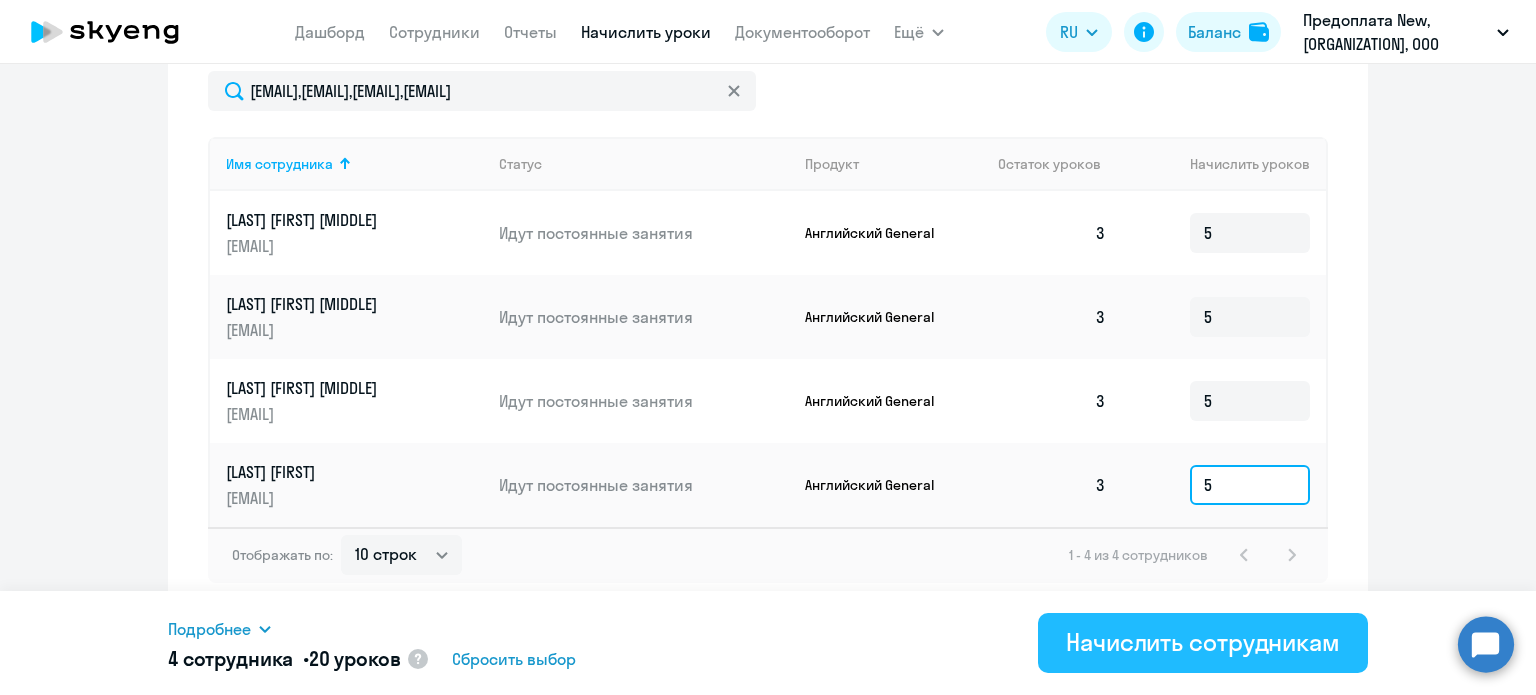 type on "5" 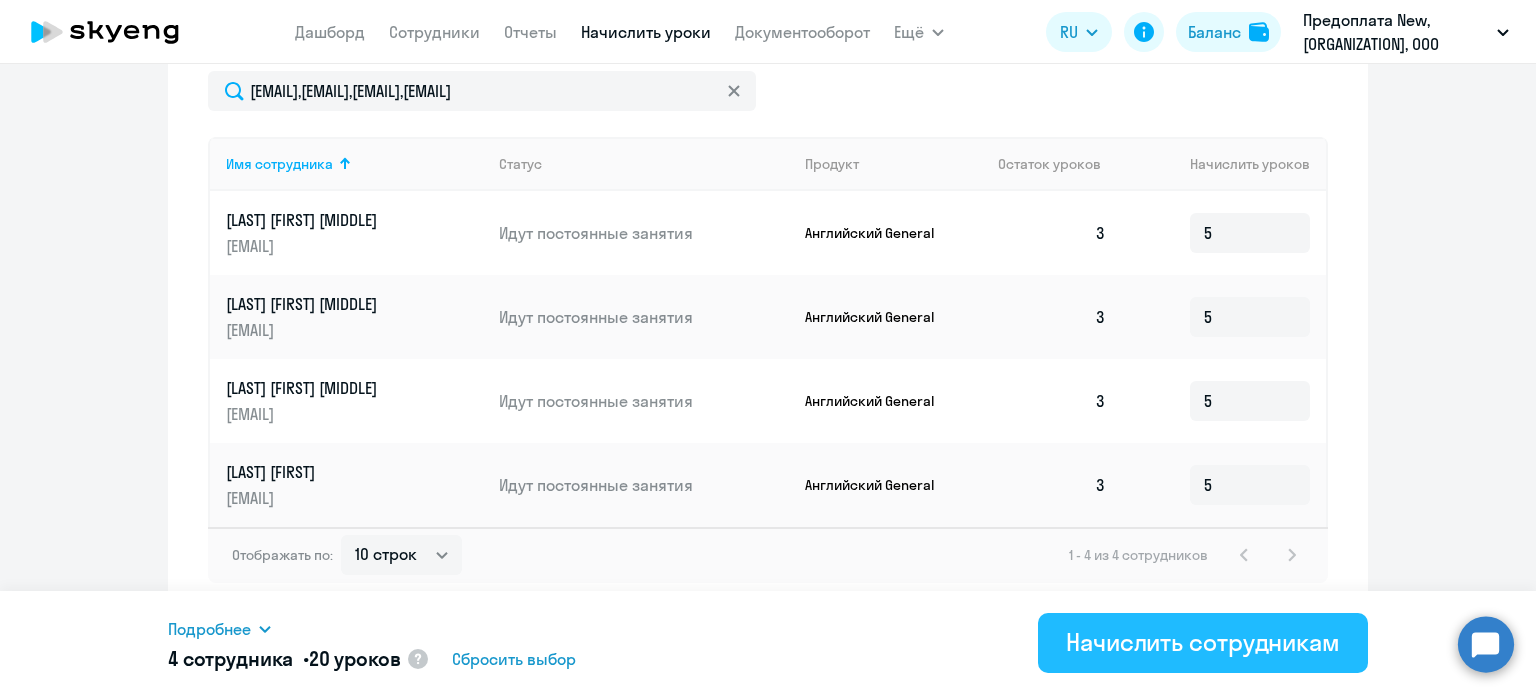 click on "Начислить сотрудникам" at bounding box center [1203, 642] 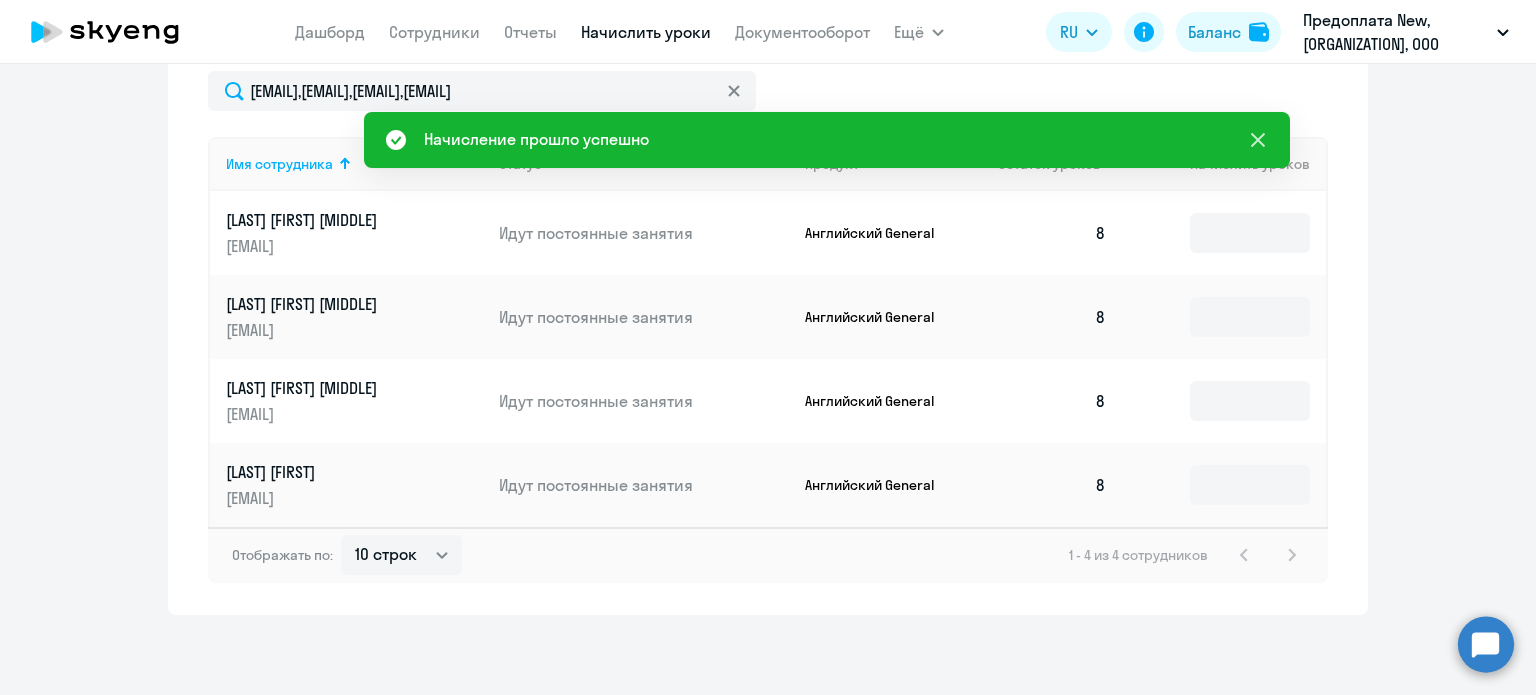 click at bounding box center (1258, 140) 